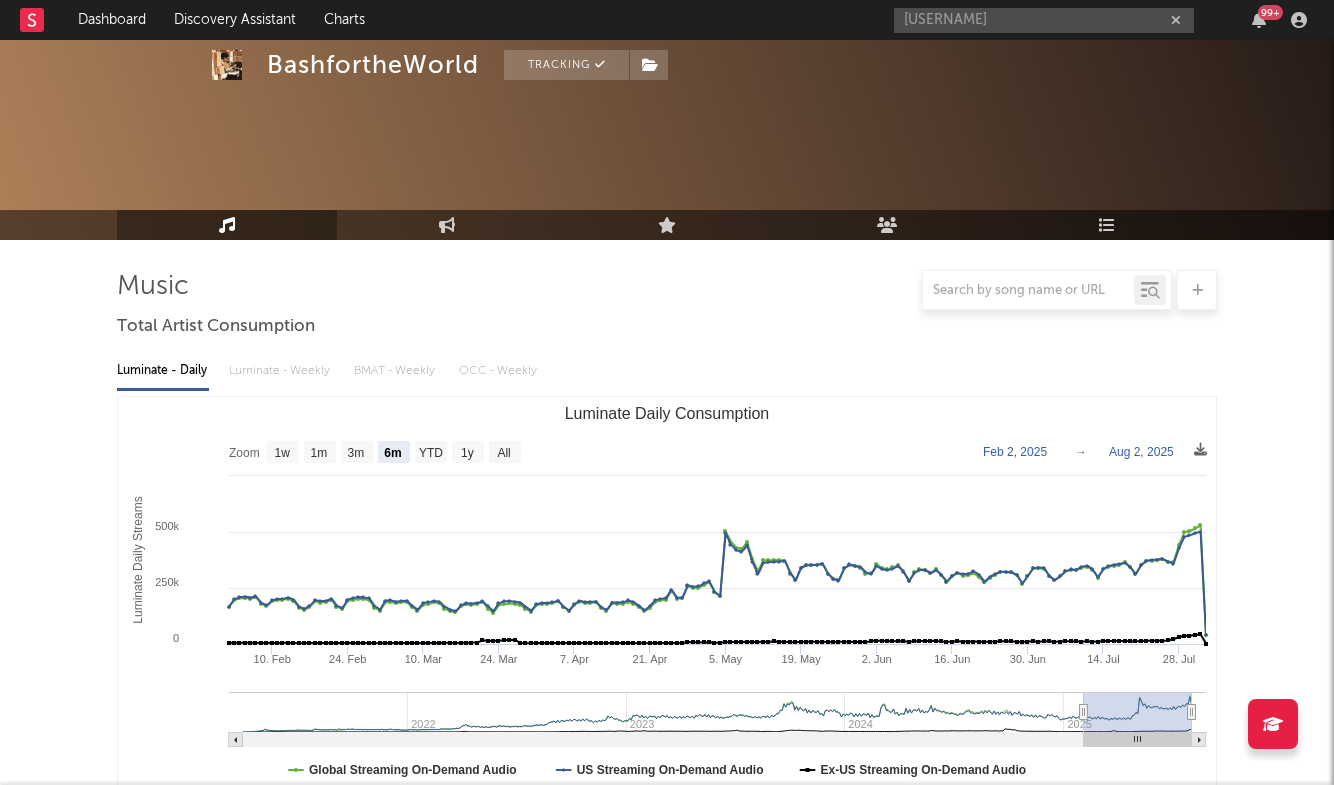 select on "6m" 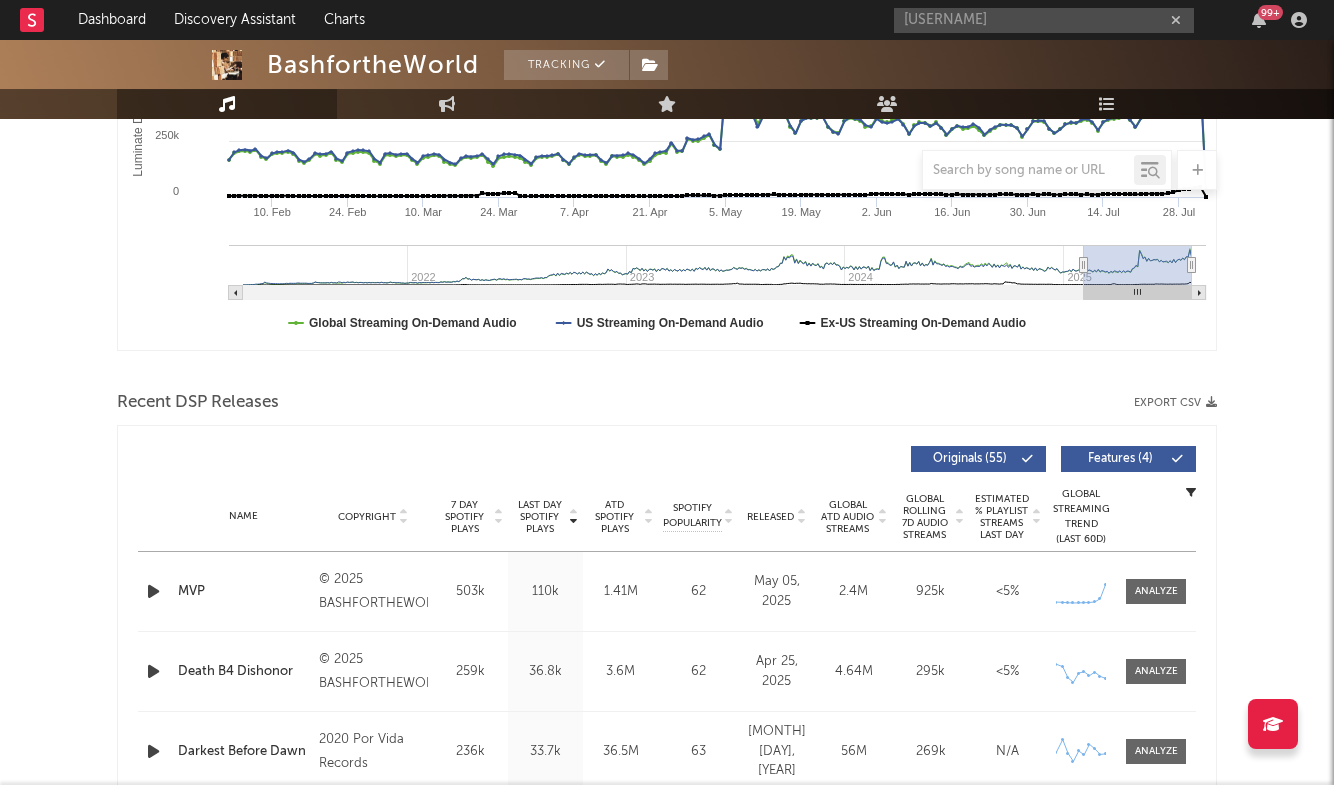 scroll, scrollTop: 395, scrollLeft: 0, axis: vertical 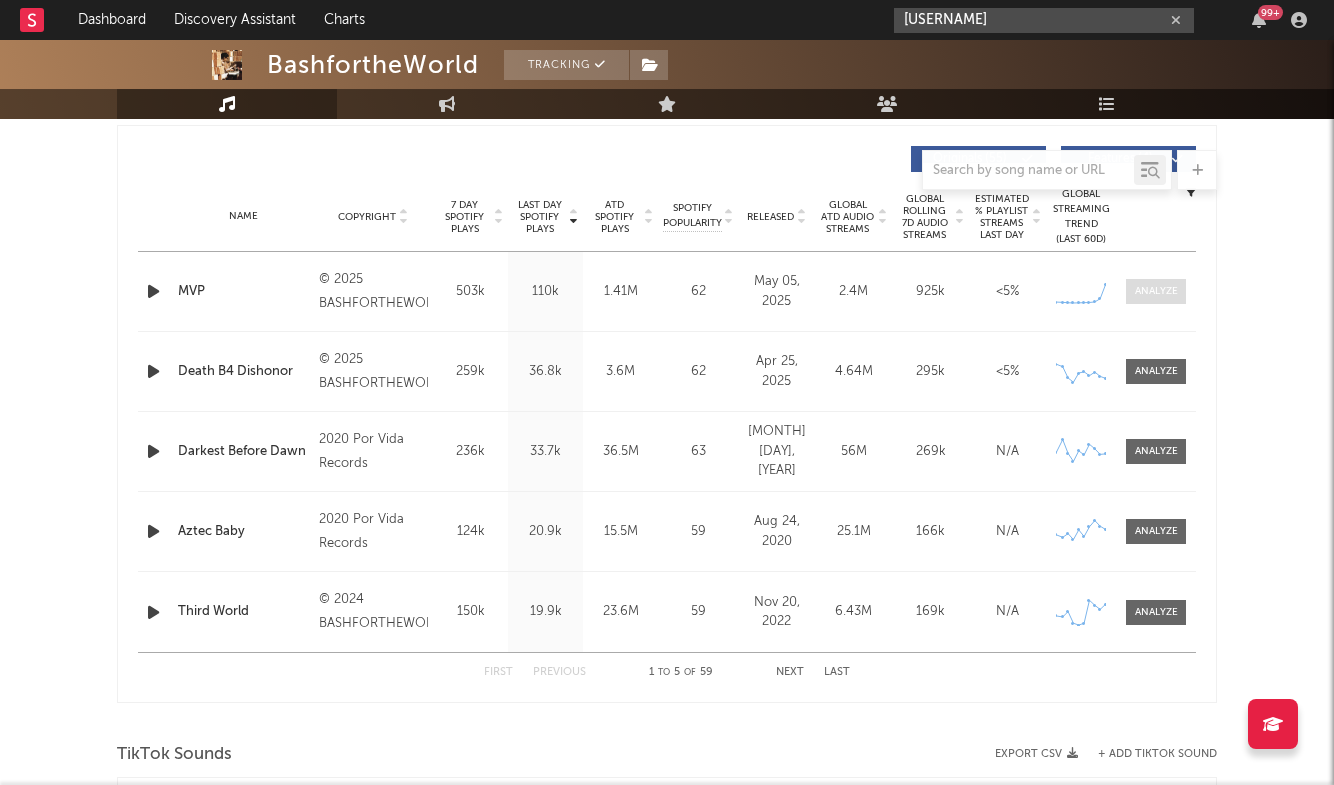 type on "[USERNAME]" 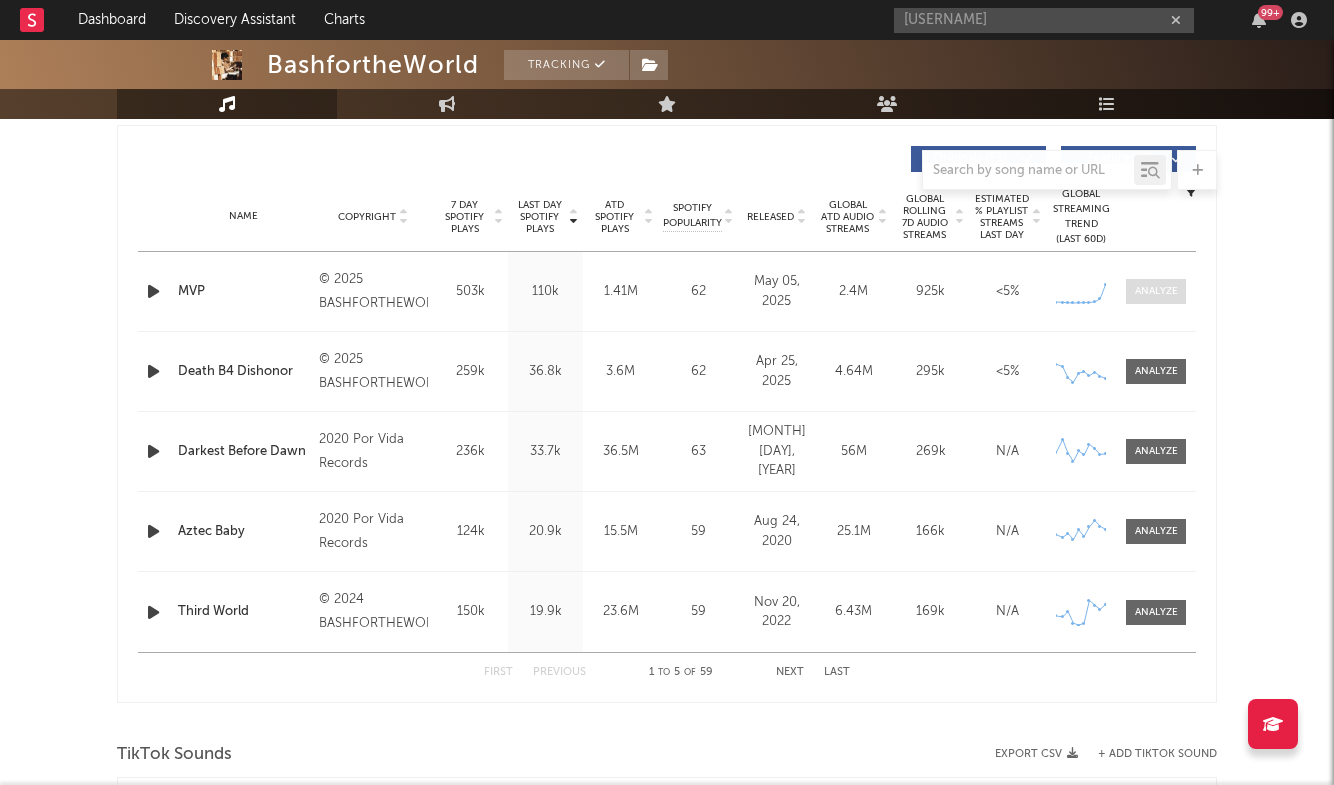 click at bounding box center [1156, 291] 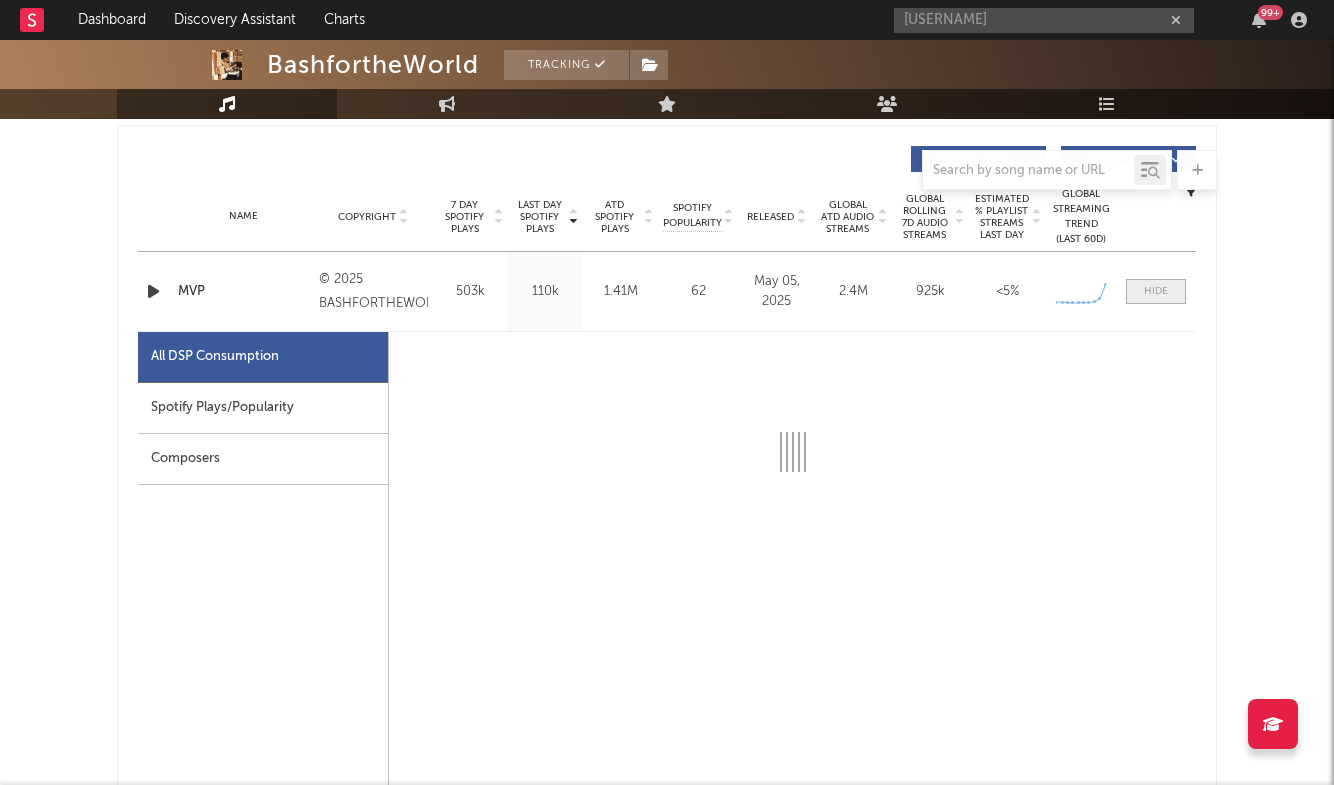 scroll, scrollTop: 801, scrollLeft: 0, axis: vertical 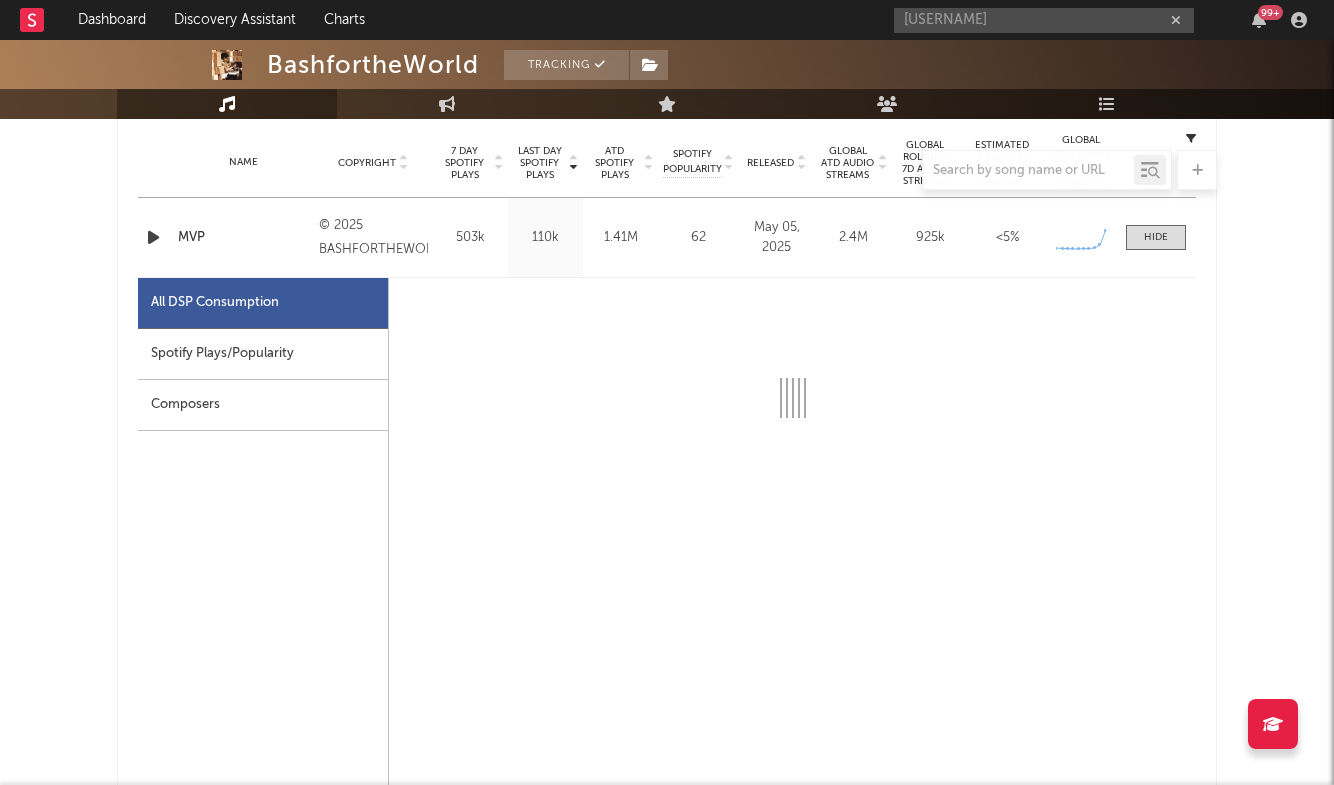 select on "1w" 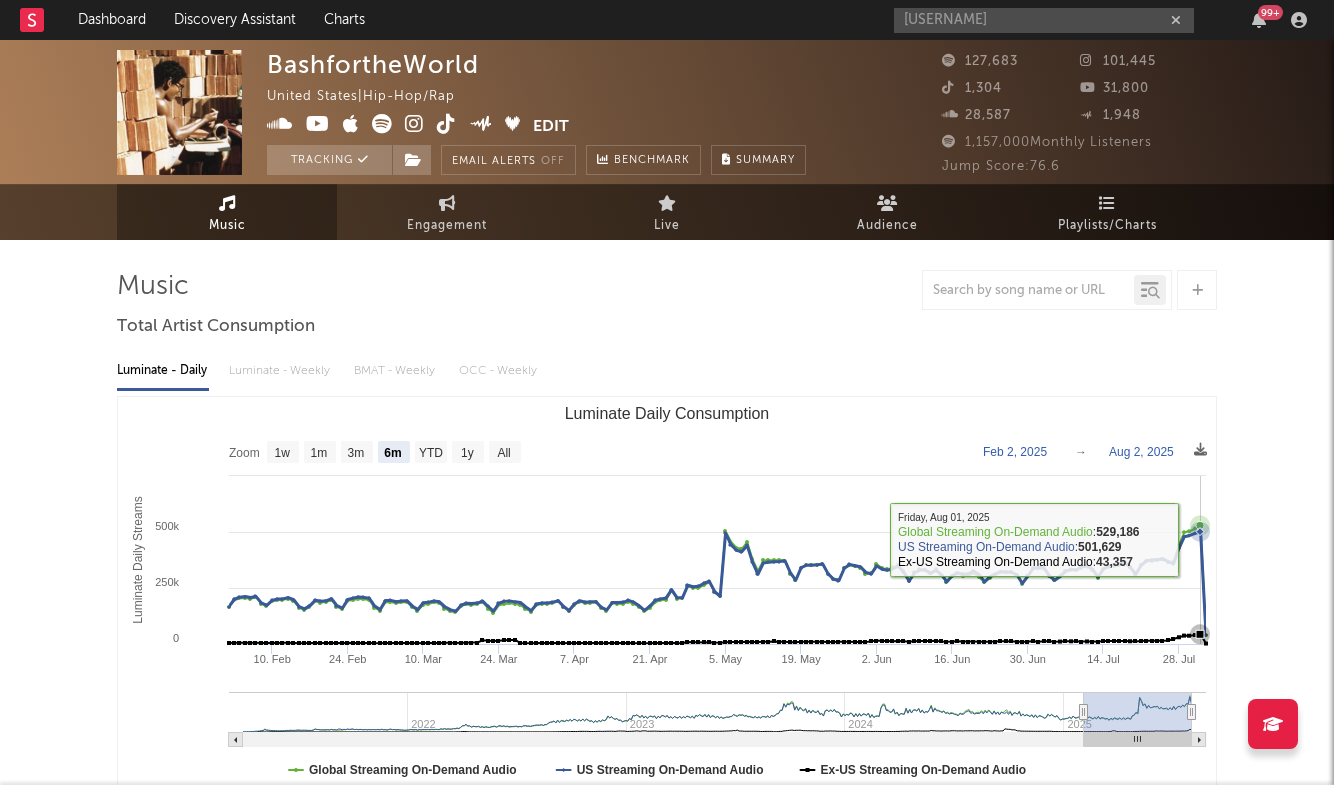 scroll, scrollTop: 0, scrollLeft: 0, axis: both 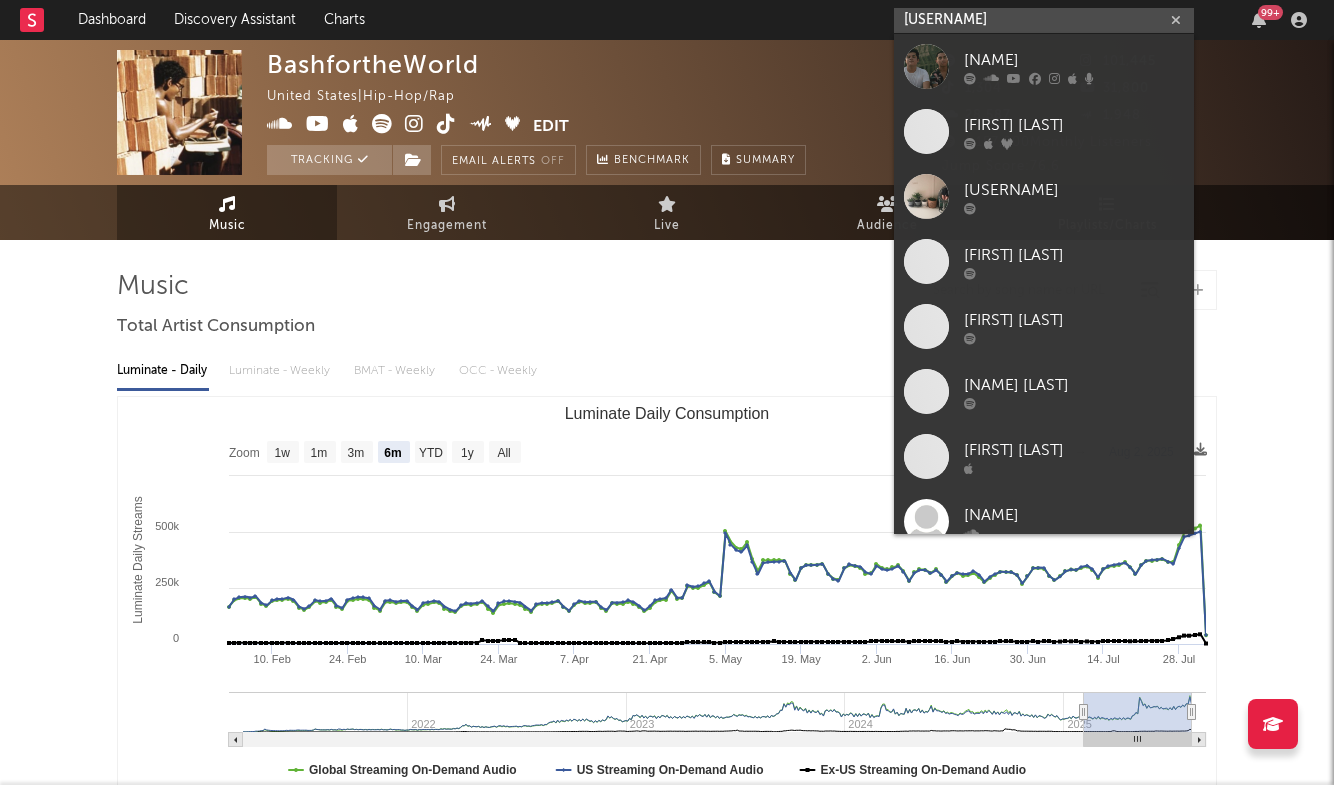 drag, startPoint x: 1020, startPoint y: 24, endPoint x: 800, endPoint y: -12, distance: 222.926 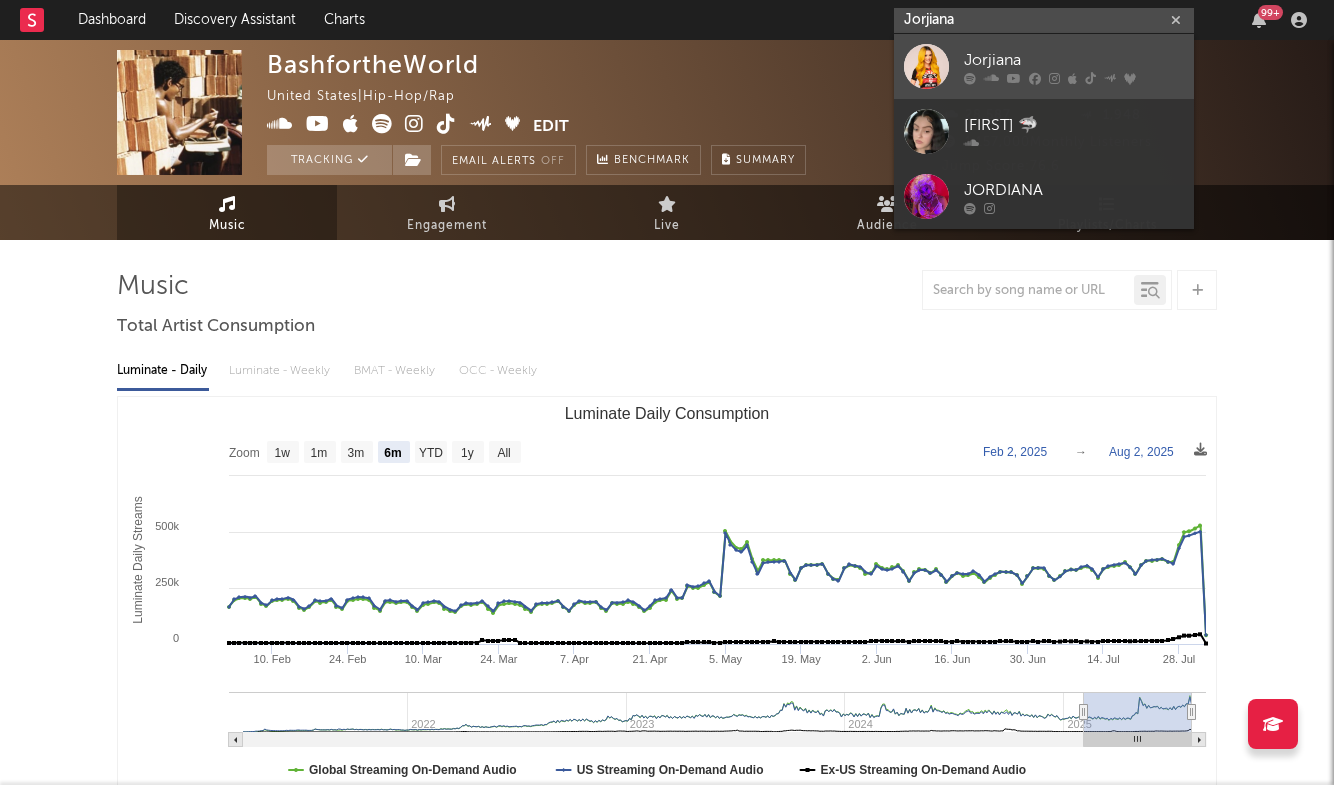 type on "Jorjiana" 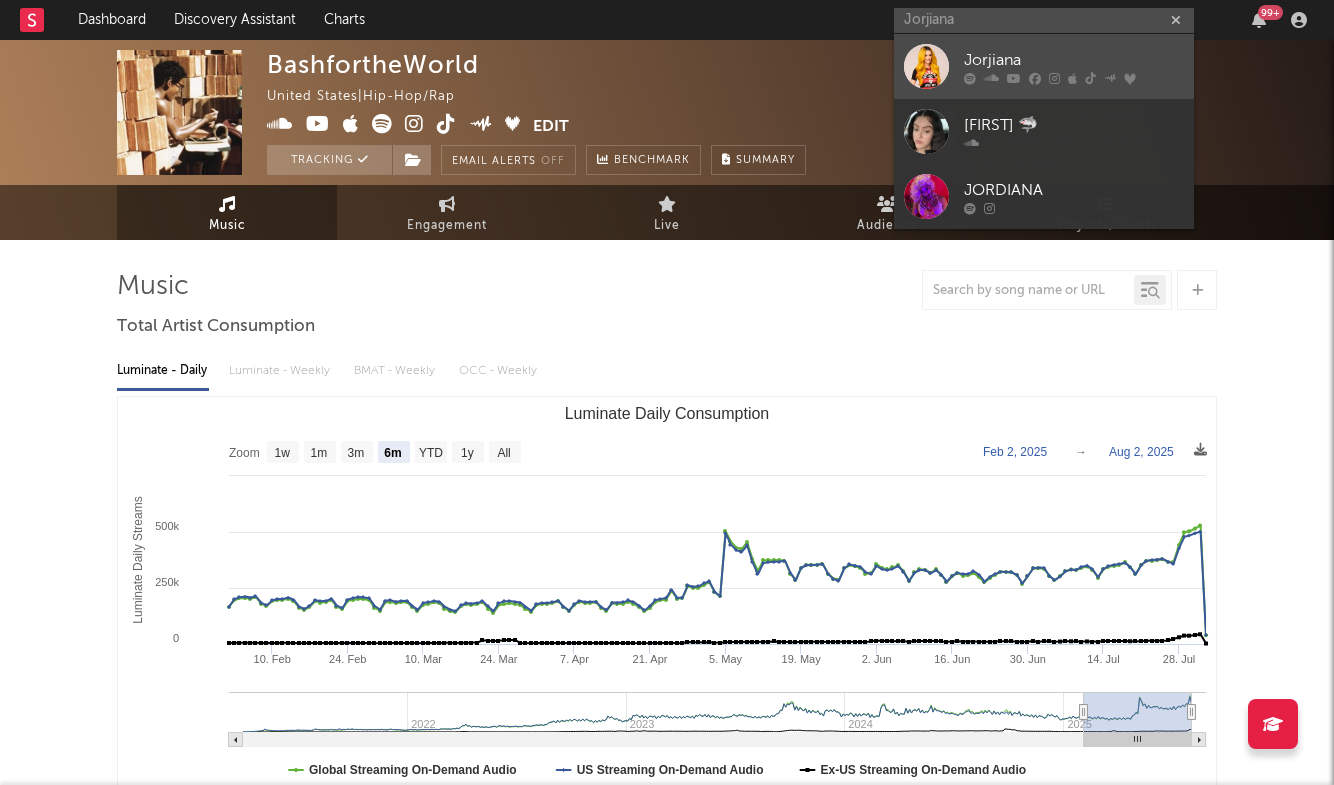 drag, startPoint x: 976, startPoint y: 37, endPoint x: 1037, endPoint y: 38, distance: 61.008198 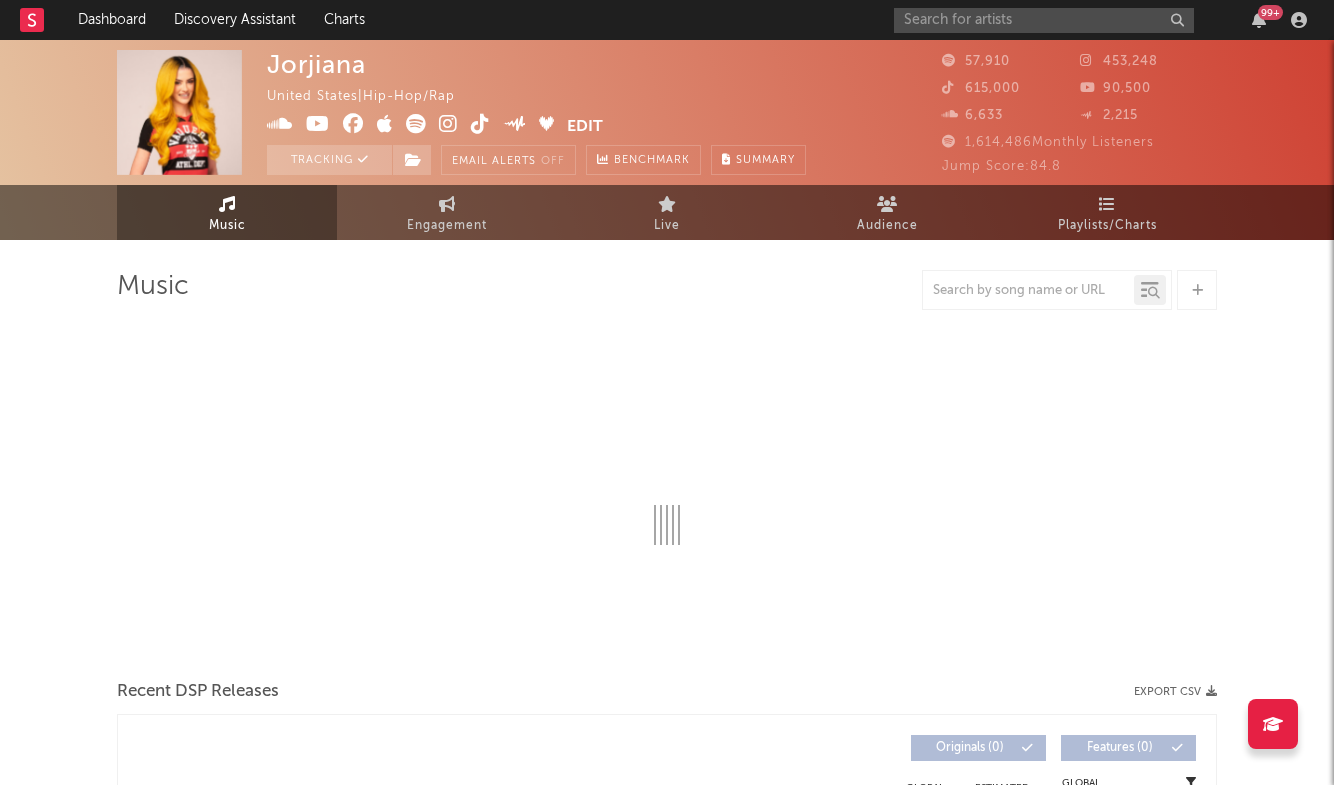 select on "6m" 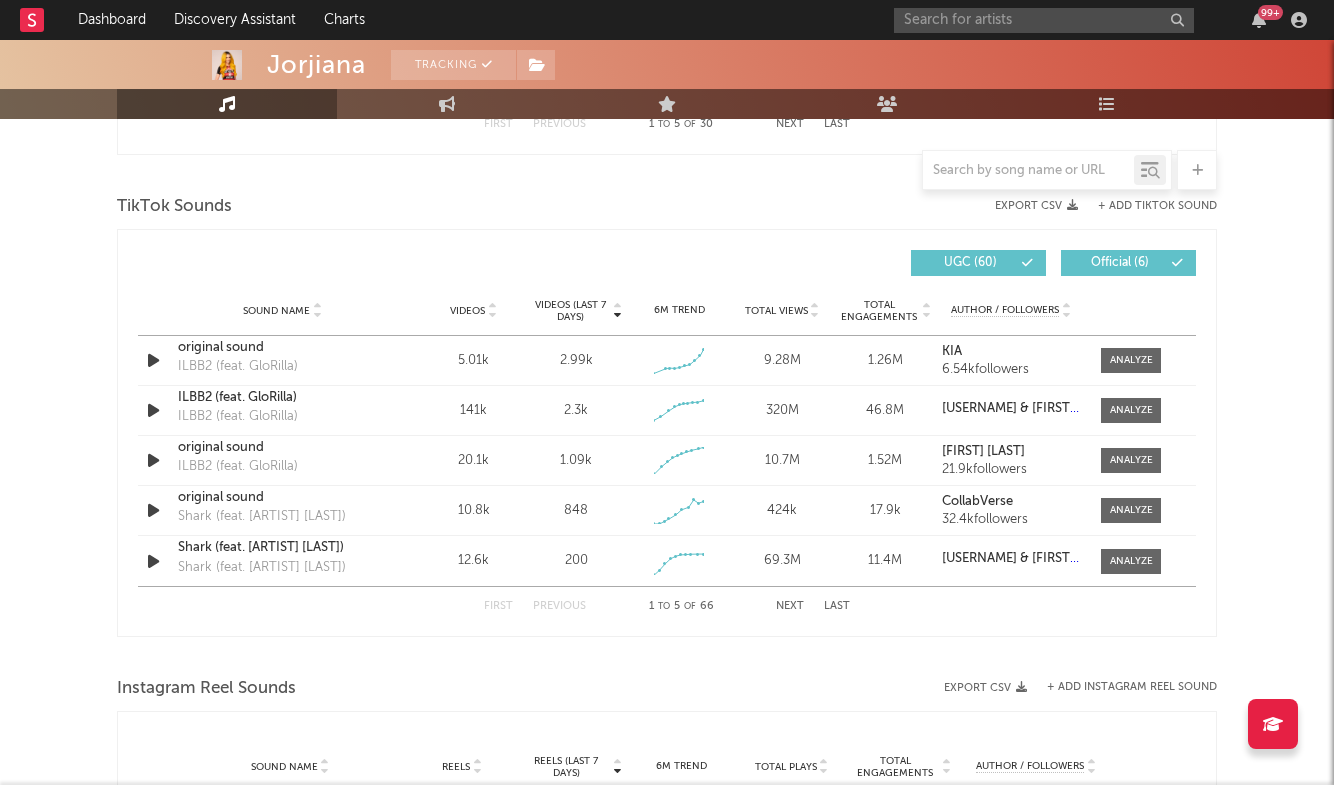 scroll, scrollTop: 1299, scrollLeft: 0, axis: vertical 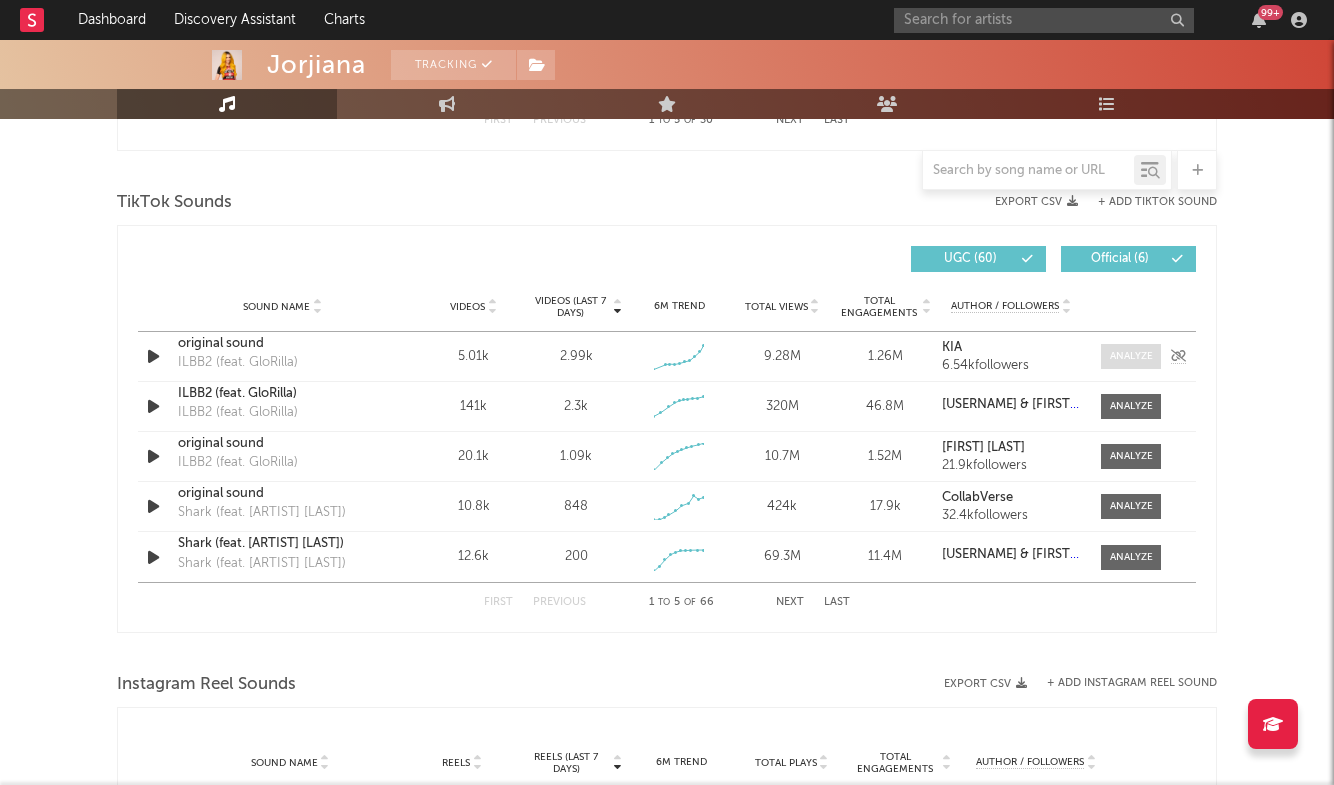 click at bounding box center (1131, 356) 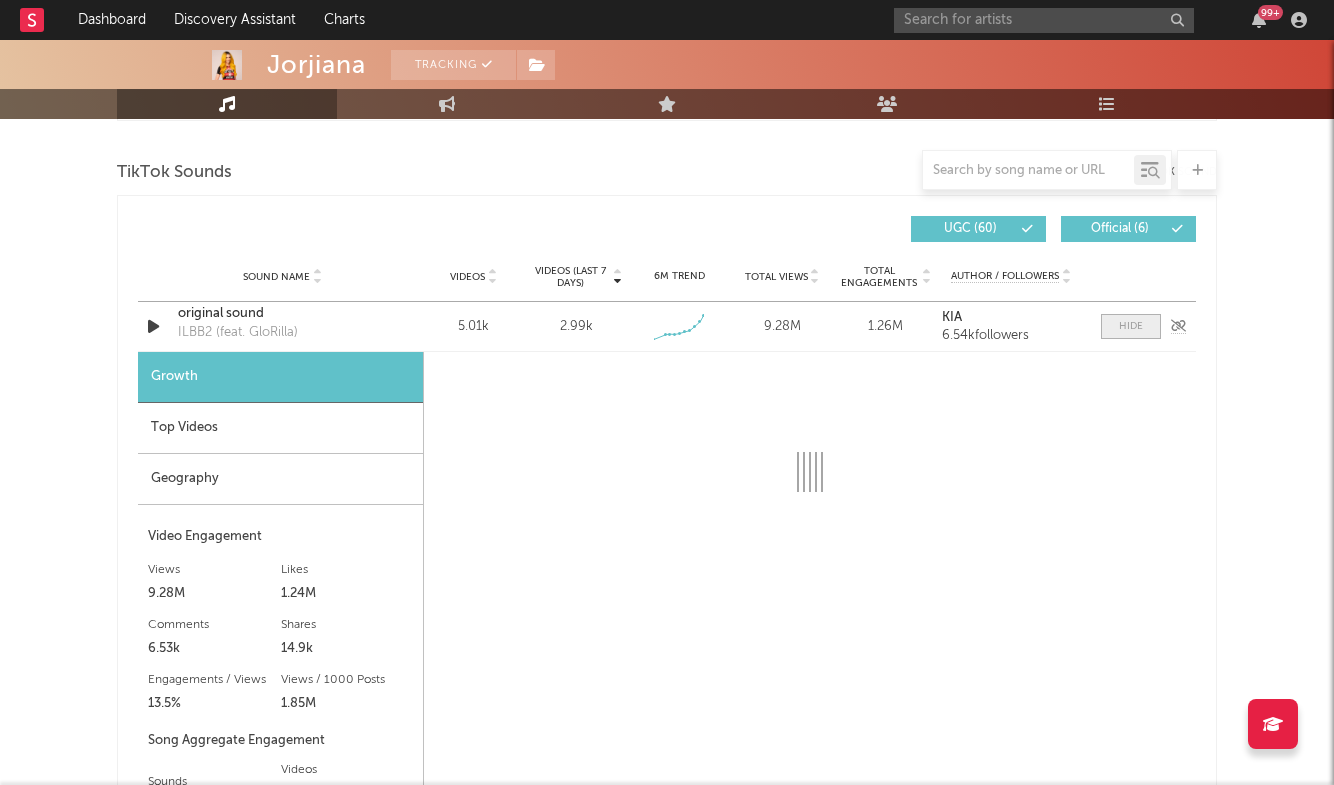 select on "1w" 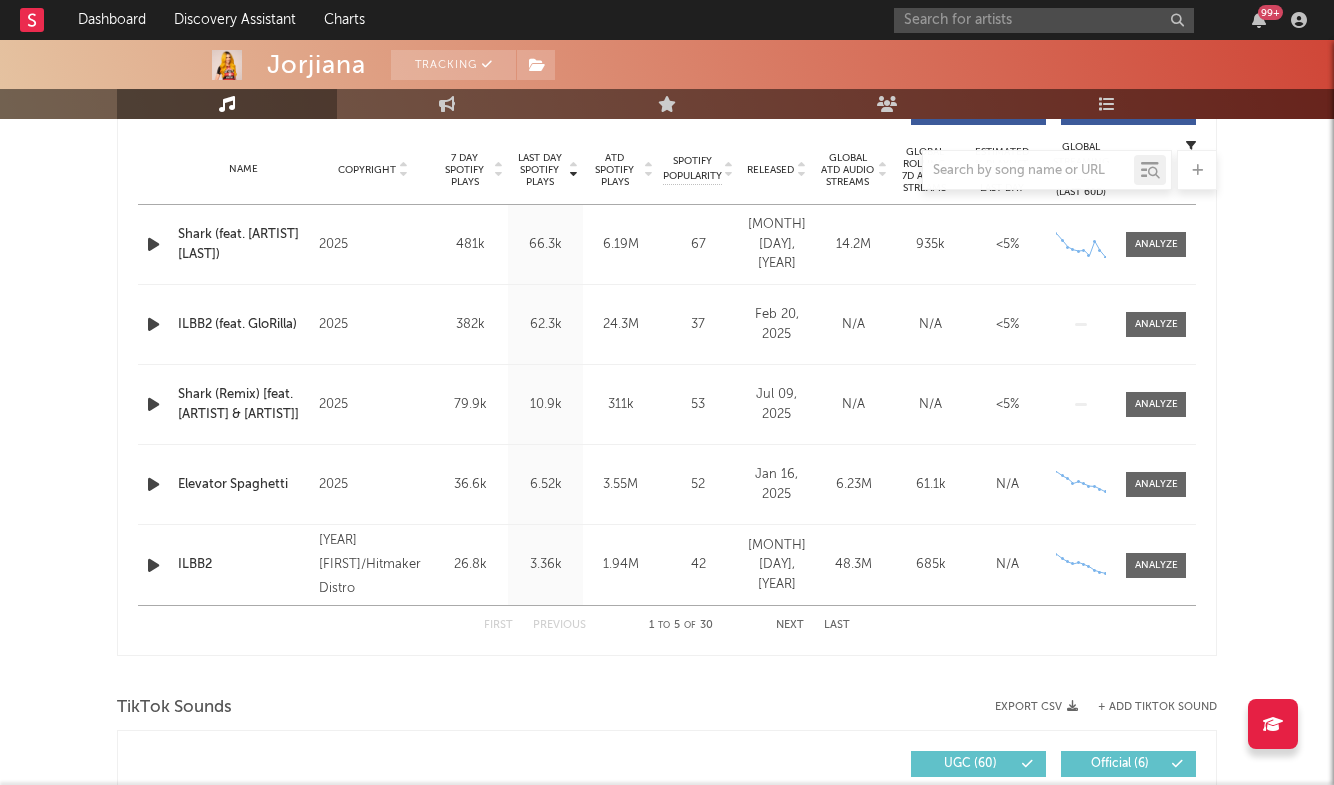 scroll, scrollTop: 789, scrollLeft: 0, axis: vertical 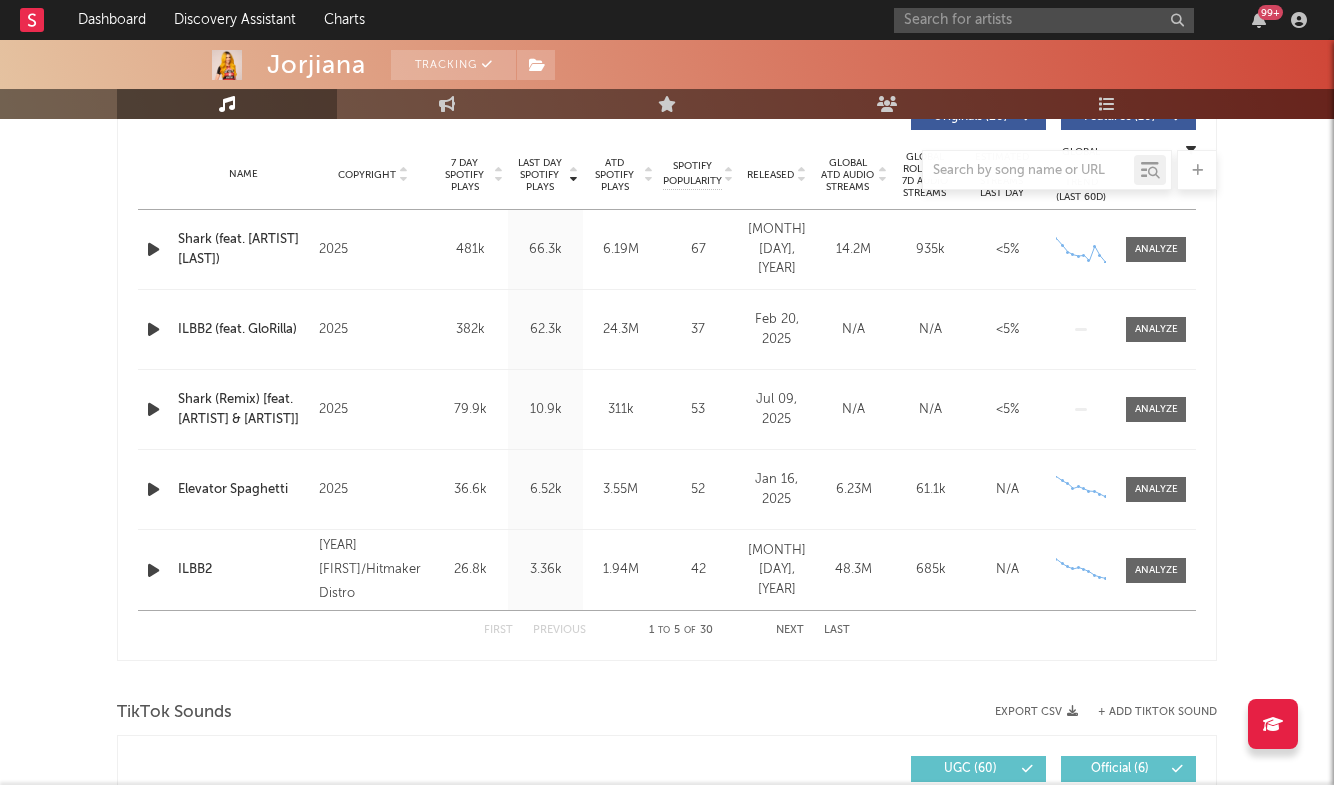 click on "Next" at bounding box center [790, 630] 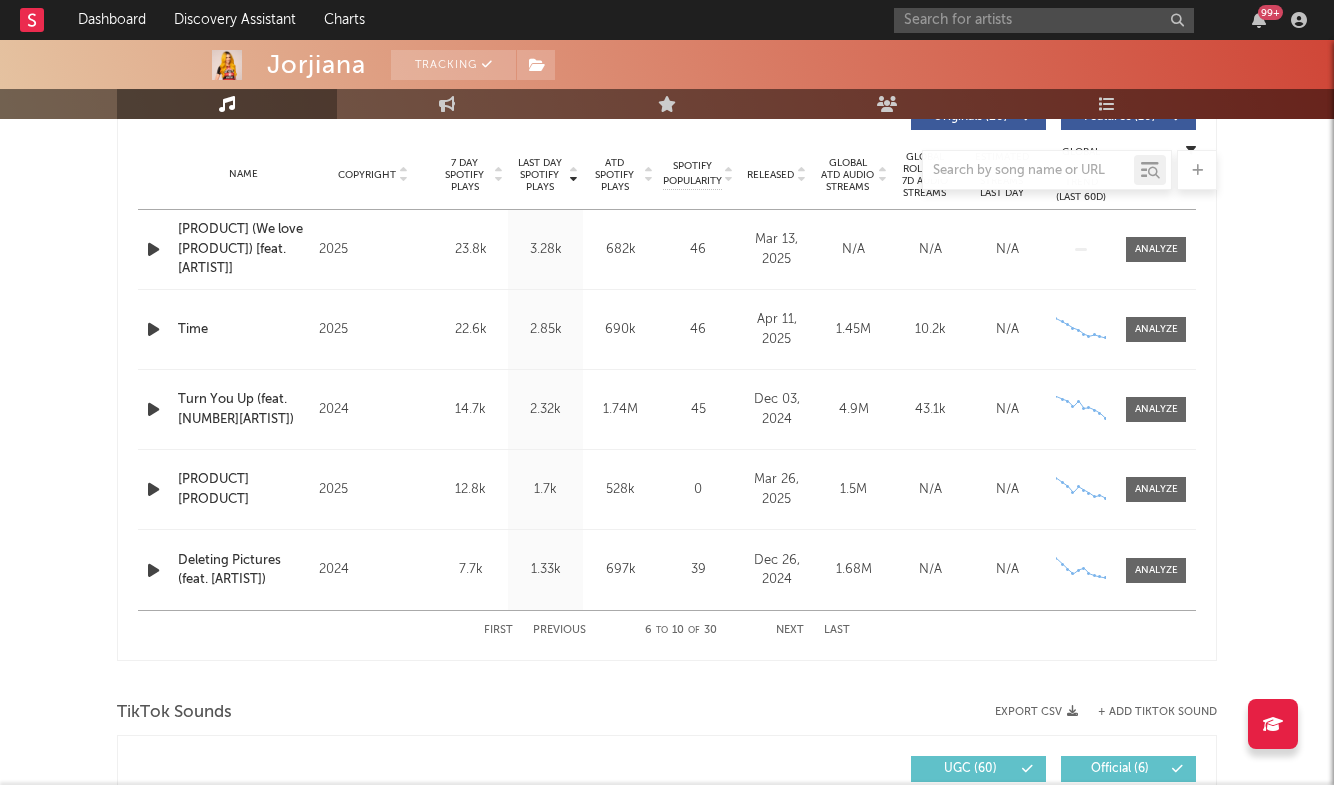 click on "Previous" at bounding box center (559, 630) 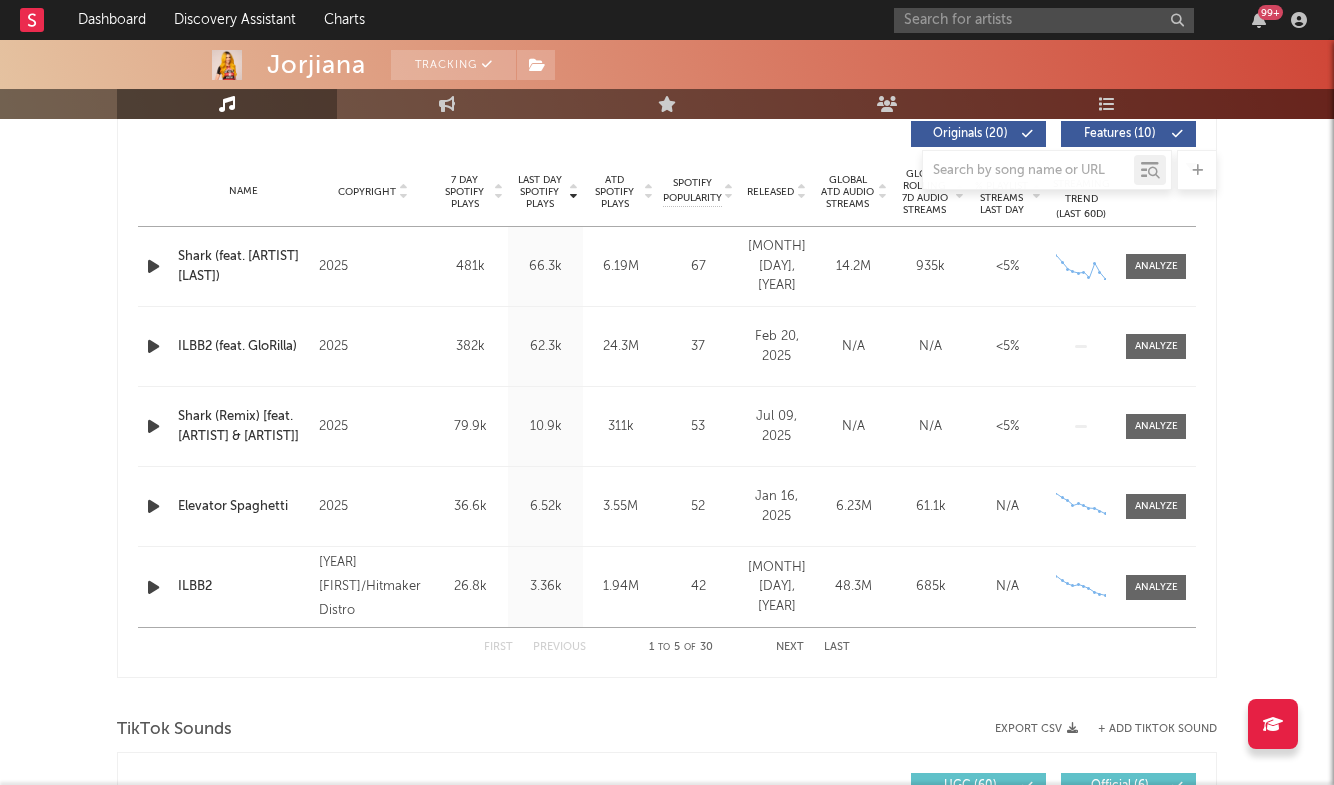 scroll, scrollTop: 768, scrollLeft: 0, axis: vertical 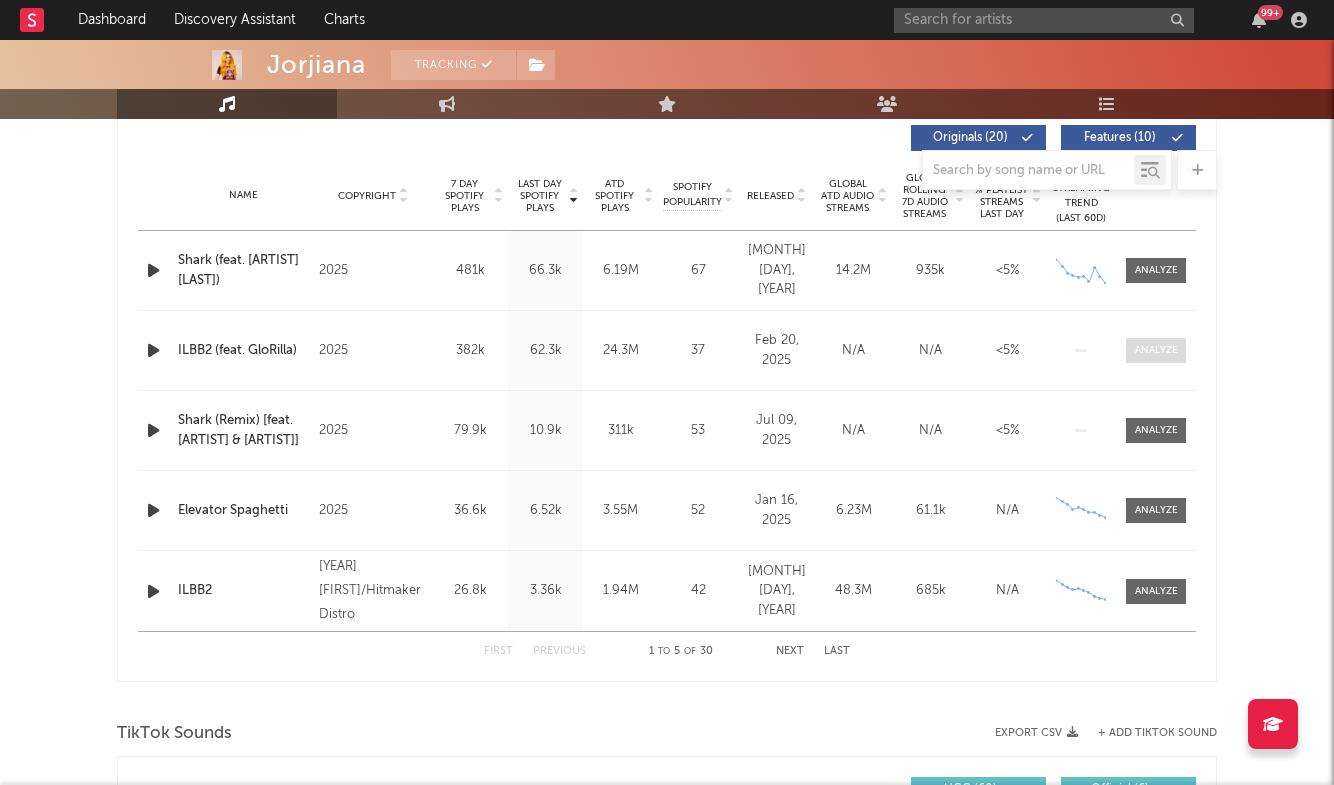 click at bounding box center (1156, 350) 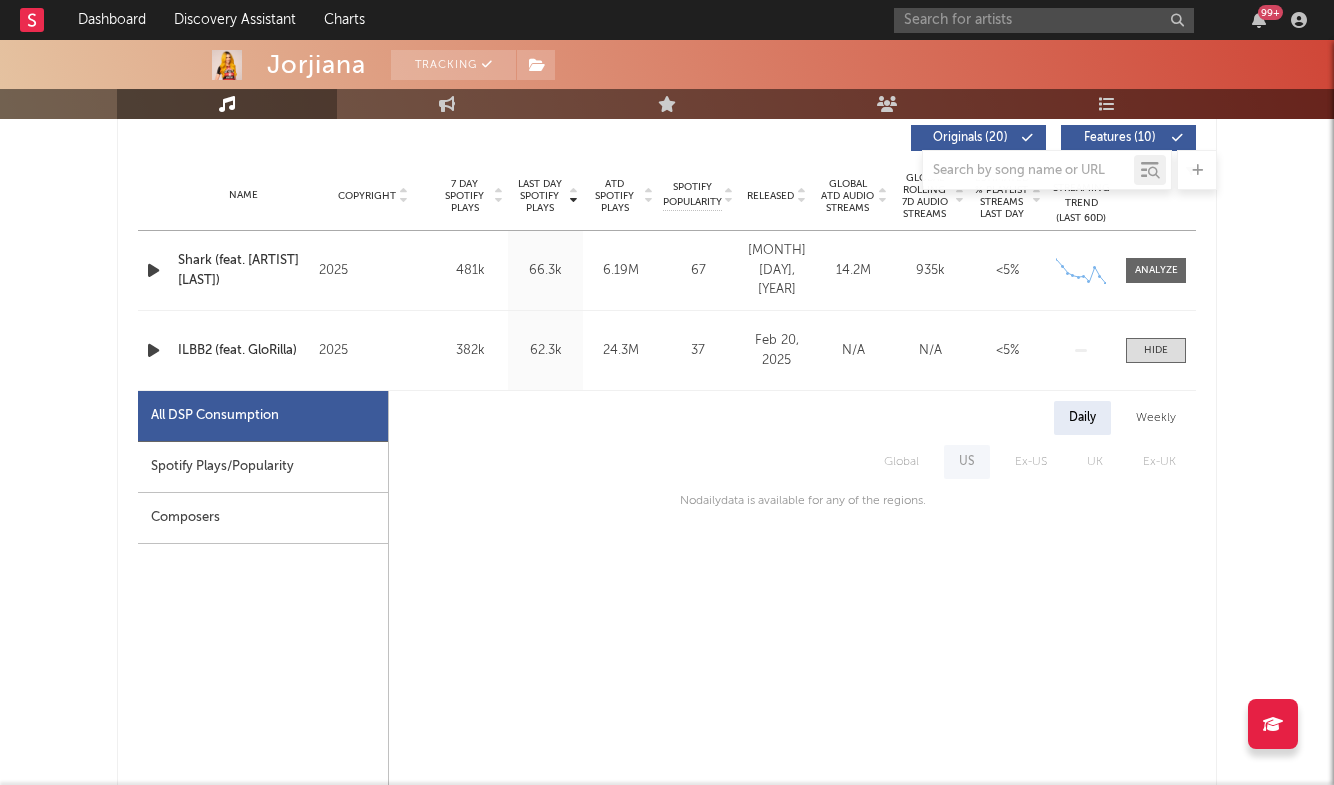 scroll, scrollTop: 779, scrollLeft: 0, axis: vertical 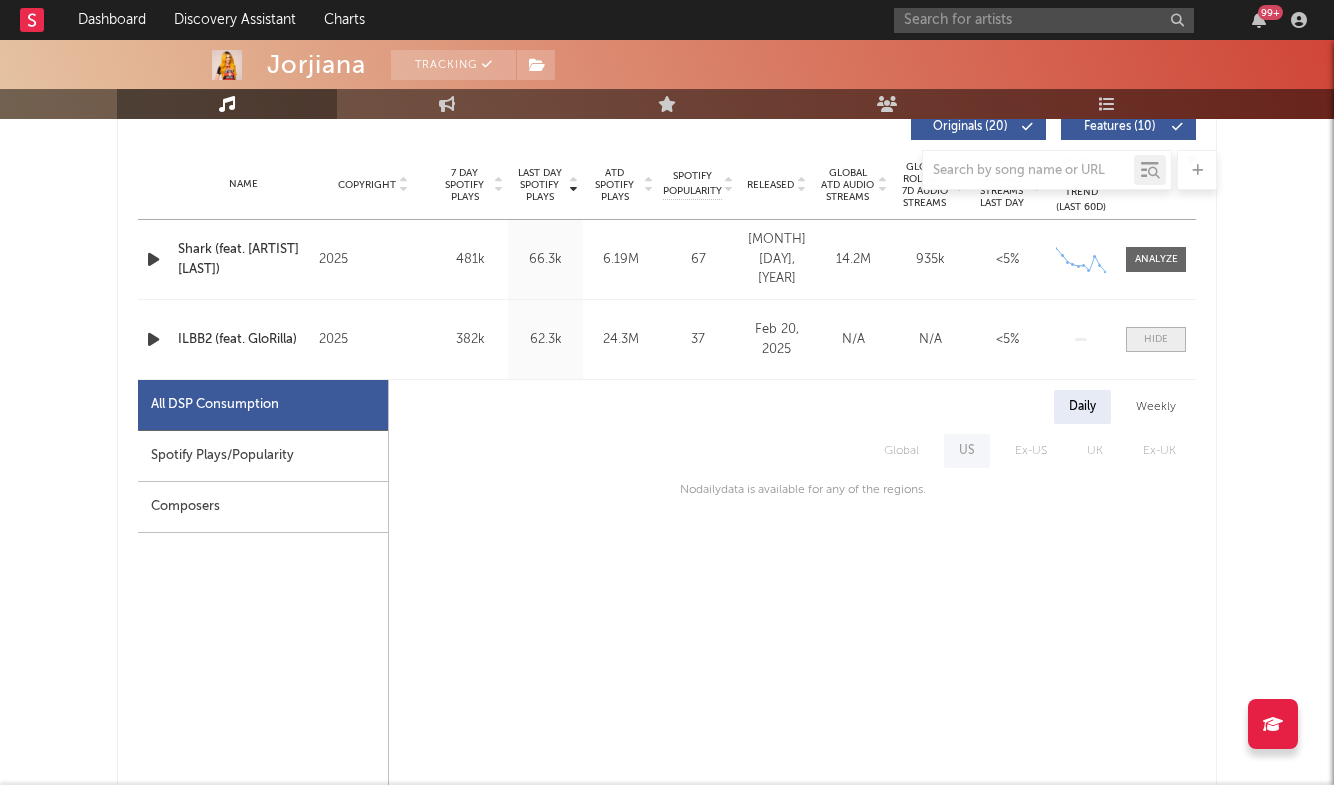 click at bounding box center (1156, 339) 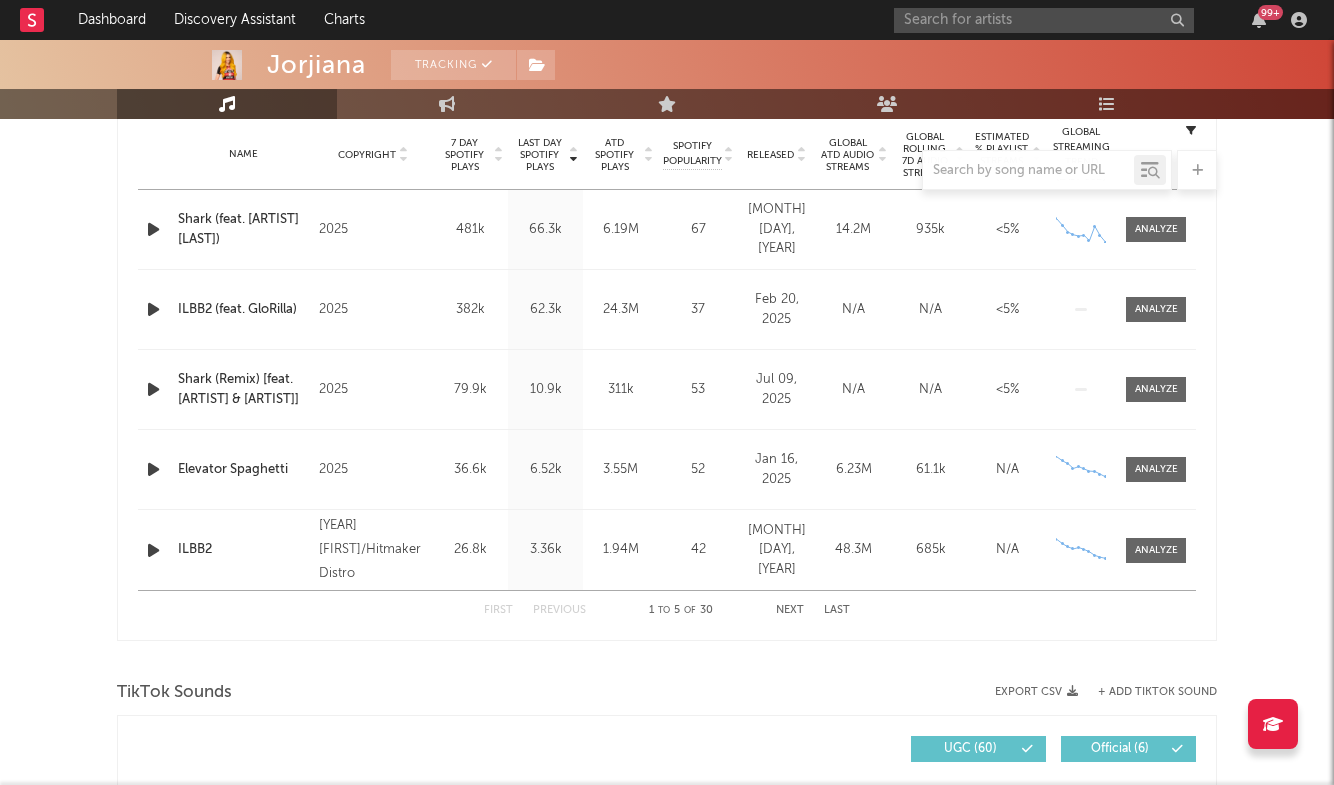 scroll, scrollTop: 771, scrollLeft: 0, axis: vertical 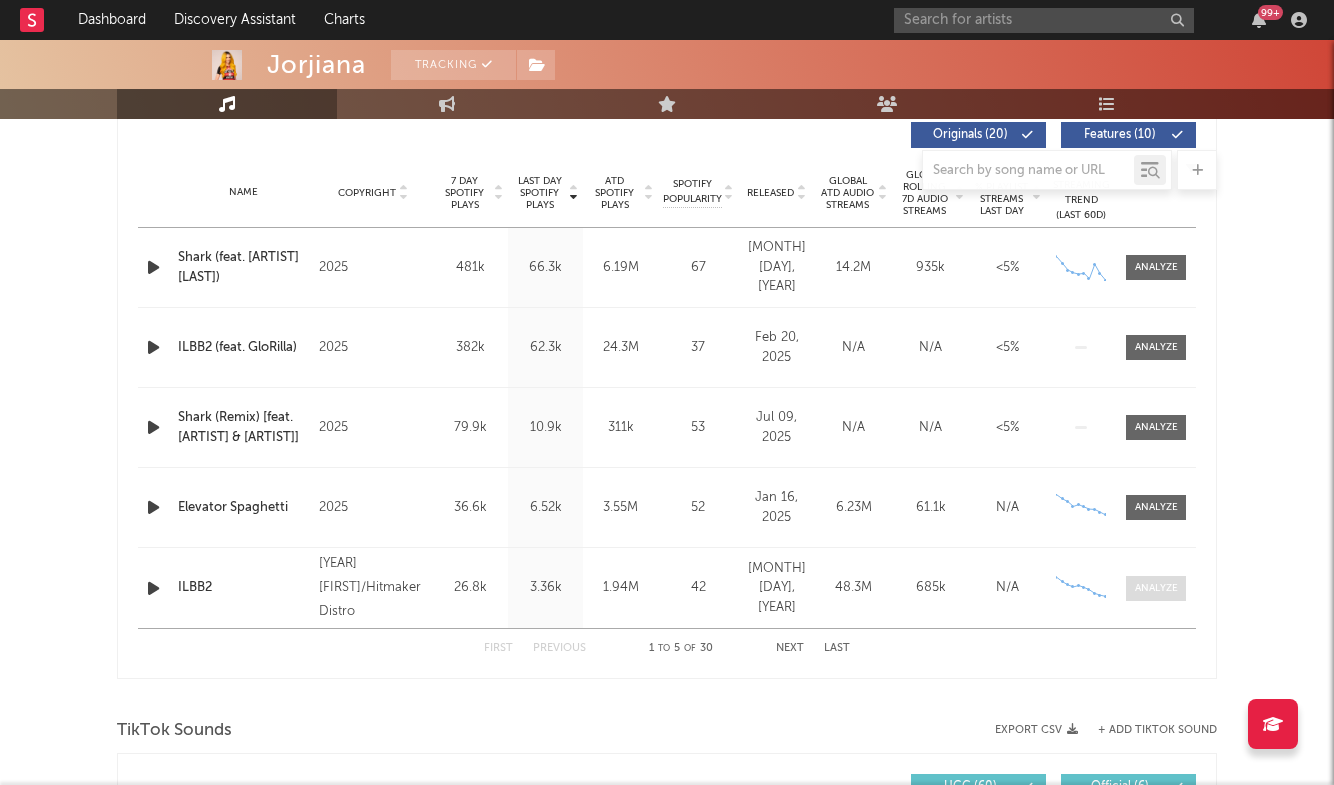click at bounding box center [1156, 588] 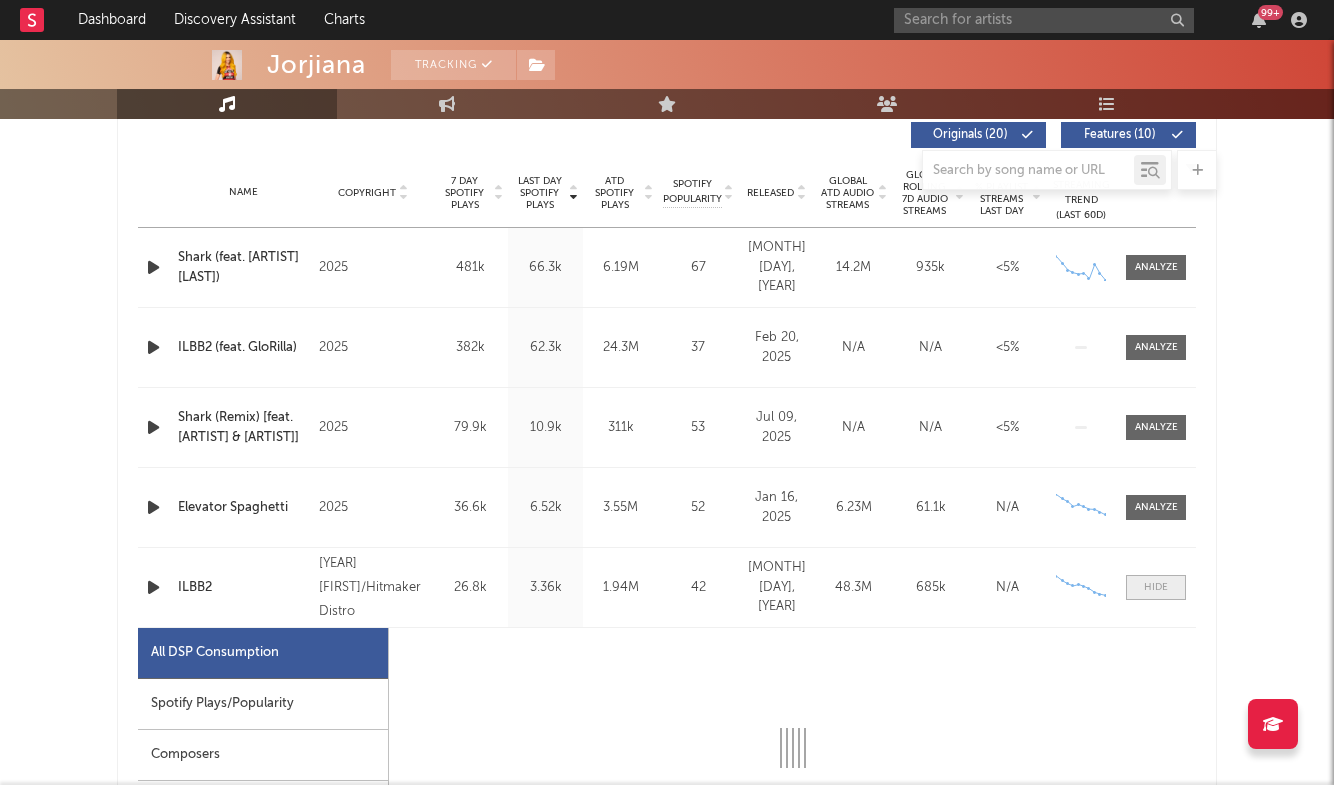 click at bounding box center [1156, 587] 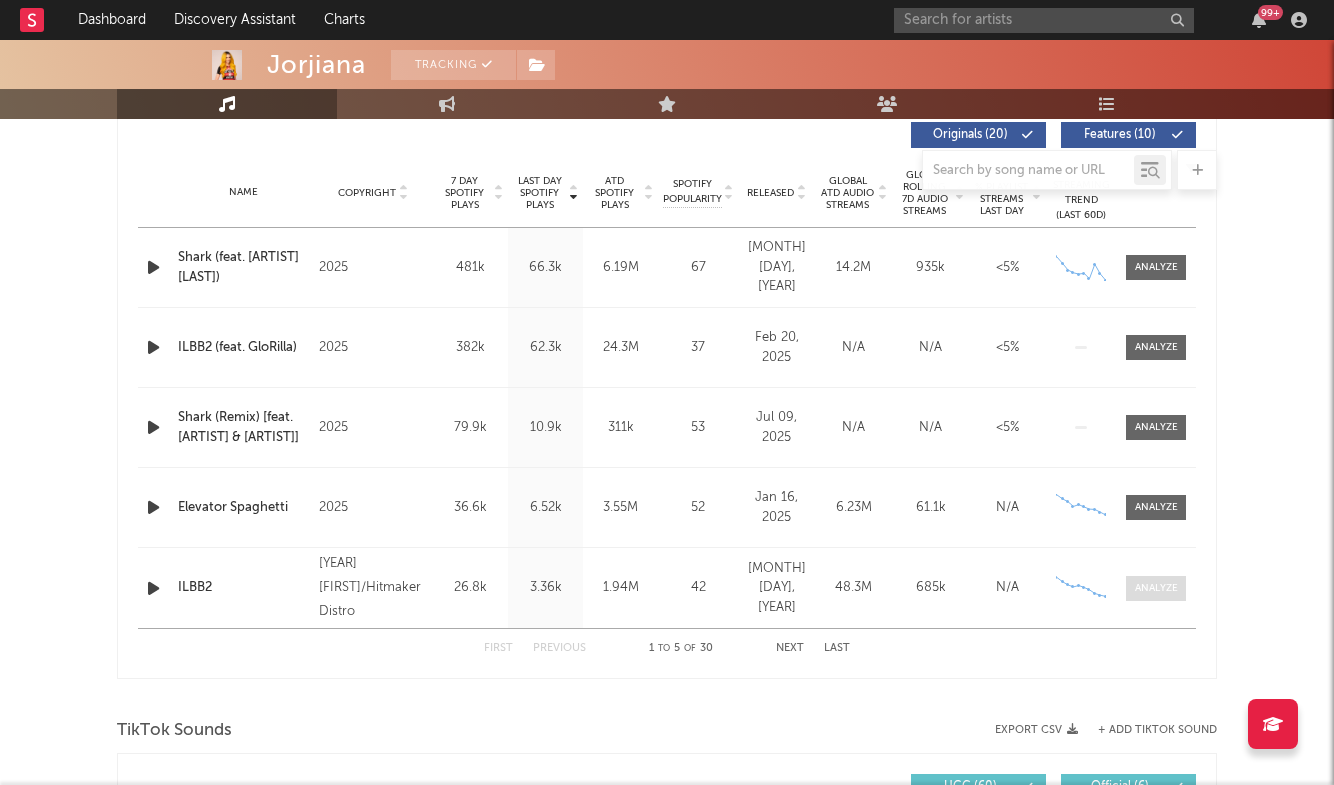 click at bounding box center [1156, 588] 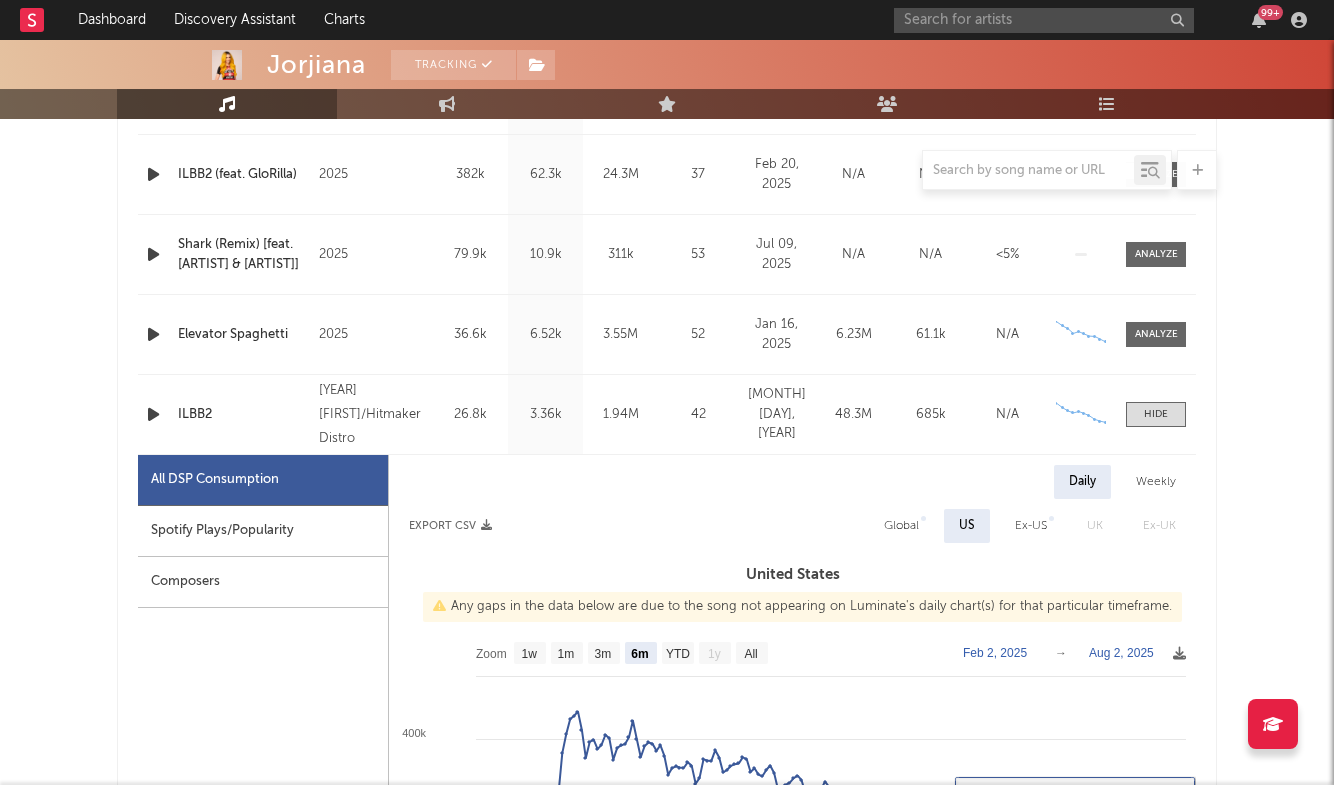 scroll, scrollTop: 930, scrollLeft: 0, axis: vertical 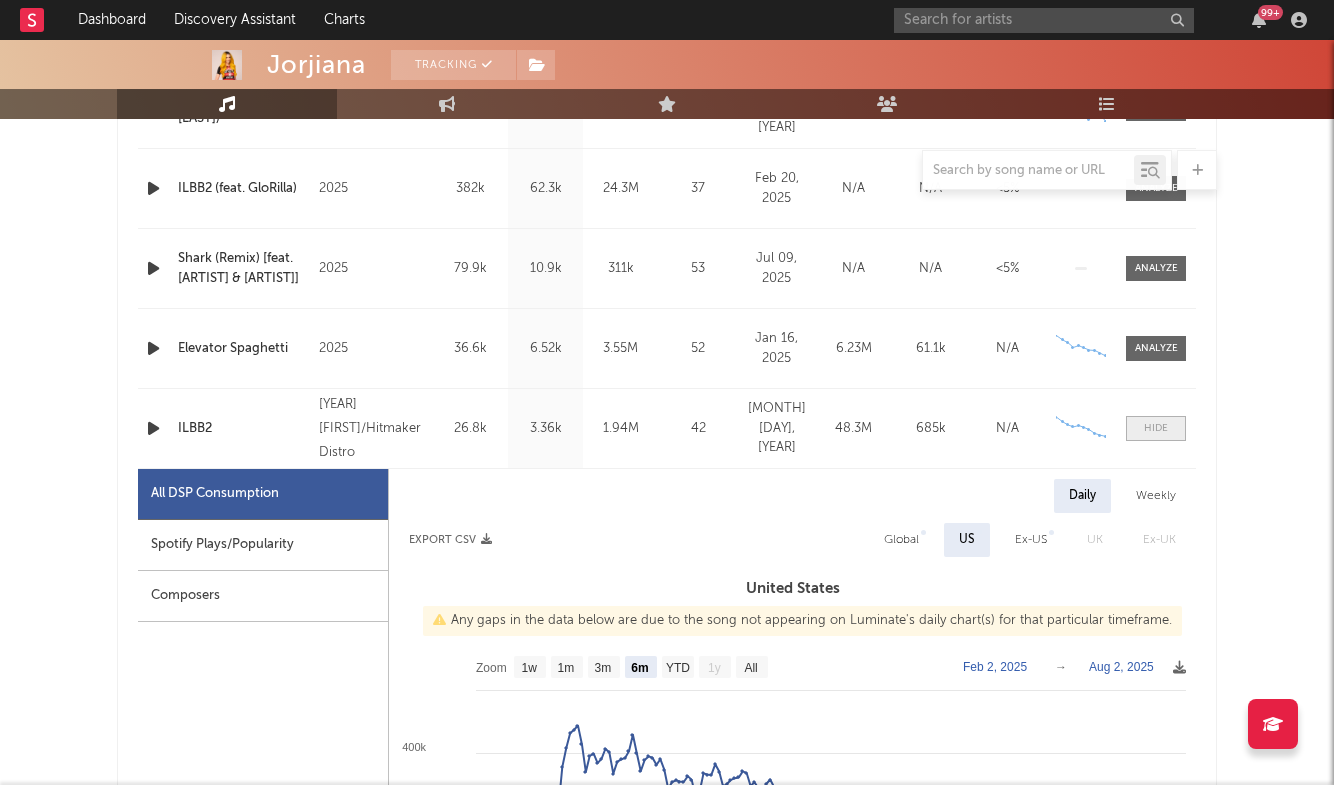 click at bounding box center (1156, 428) 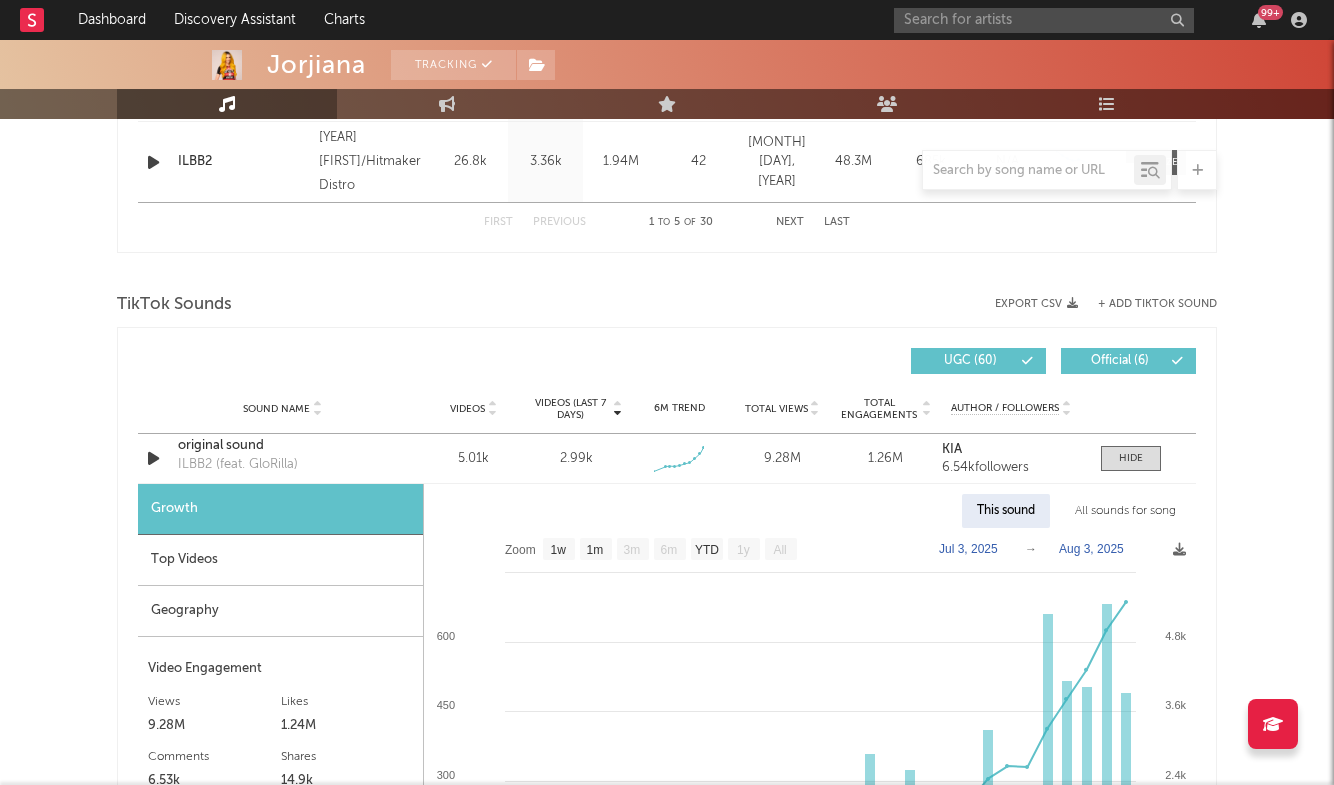 scroll, scrollTop: 1303, scrollLeft: 0, axis: vertical 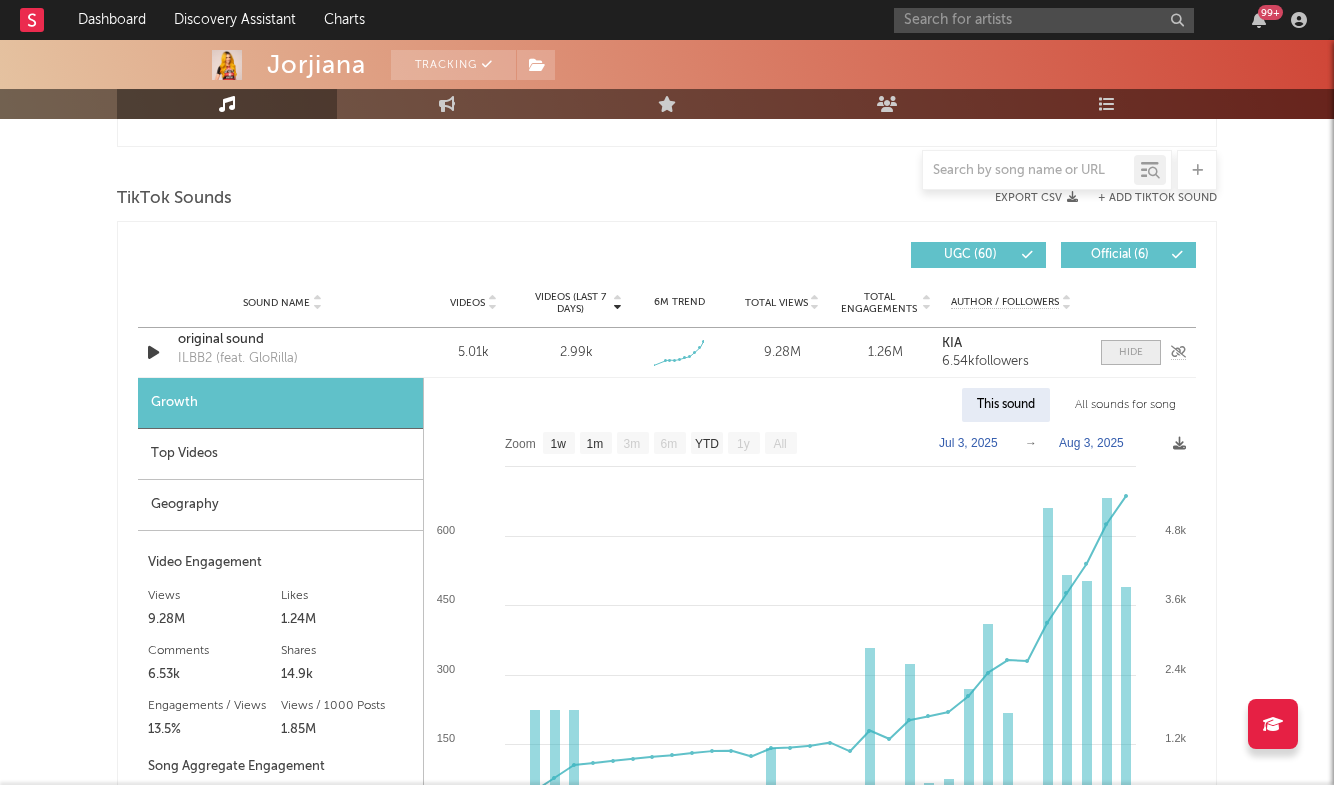 click at bounding box center (1131, 352) 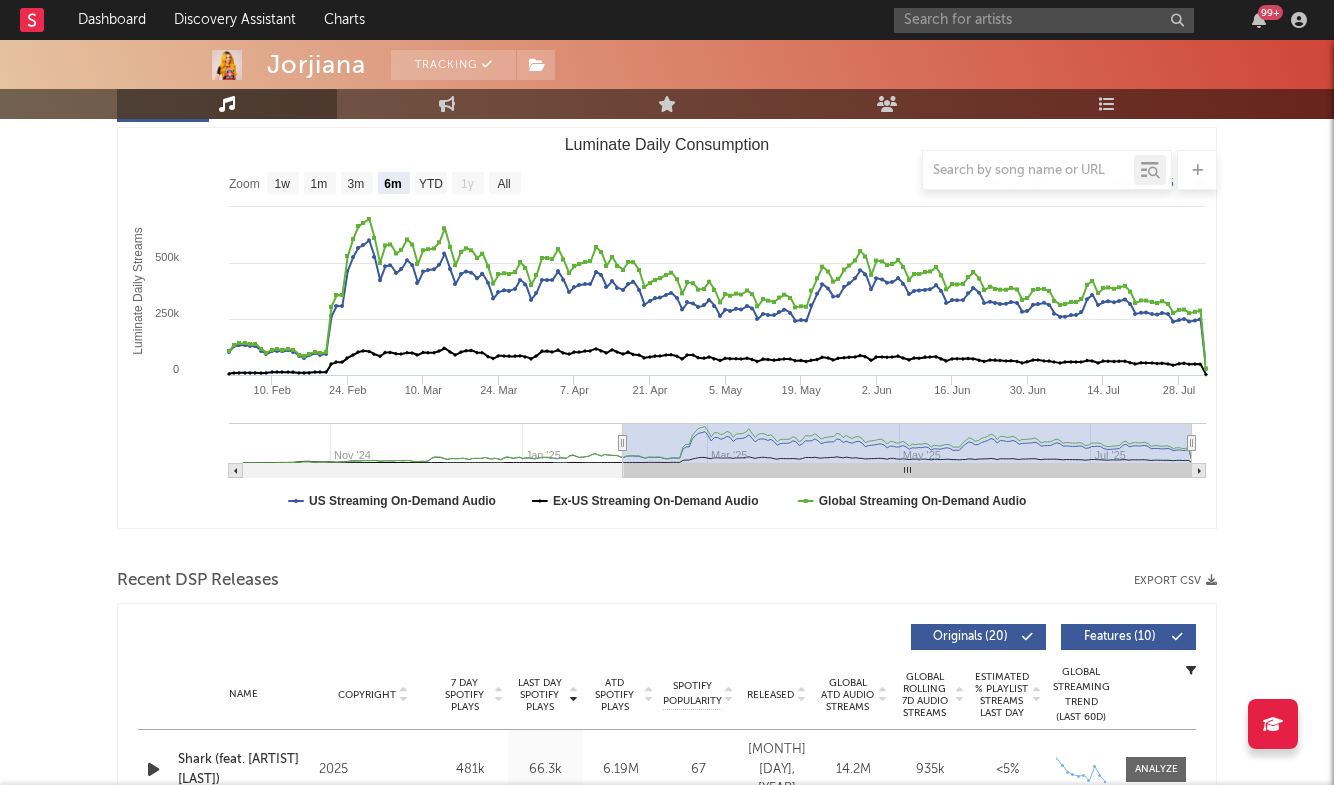scroll, scrollTop: 245, scrollLeft: 0, axis: vertical 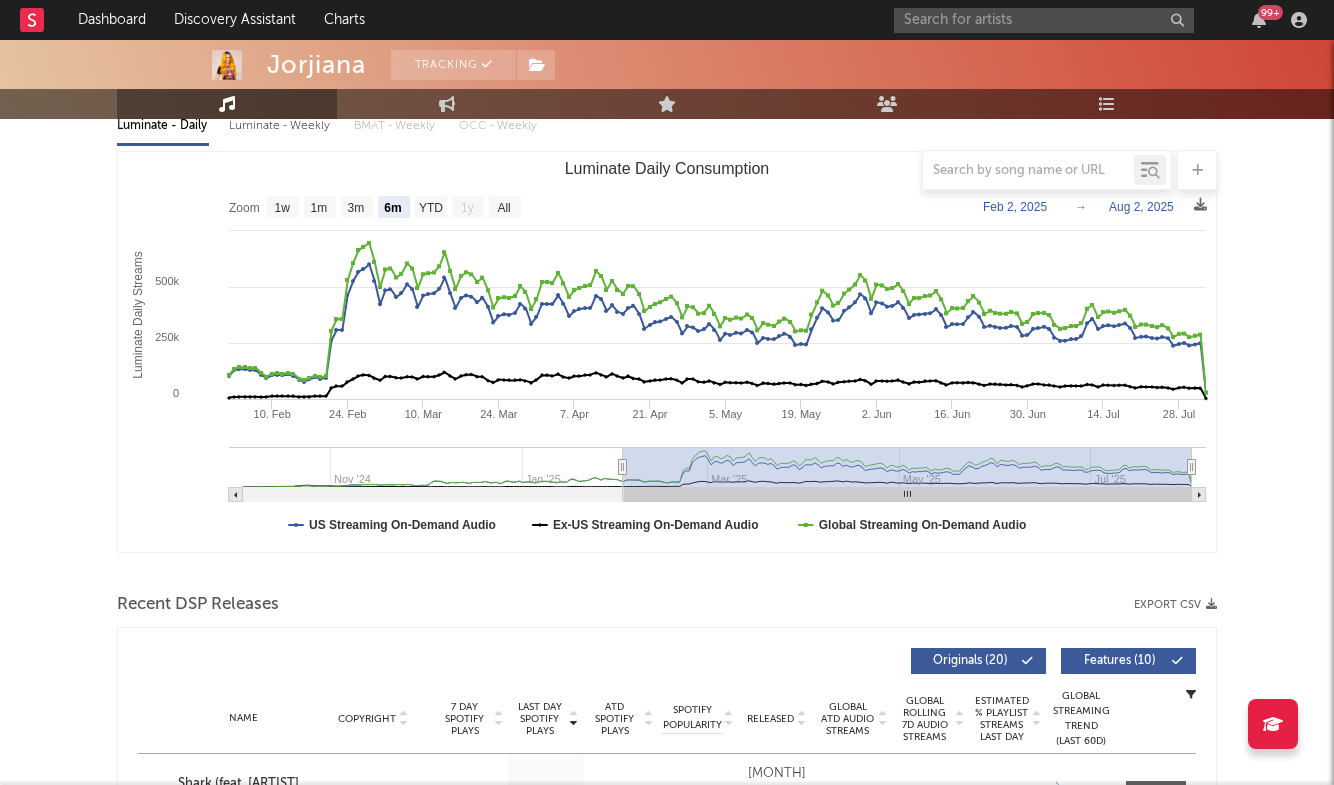 type on "2025-02-01" 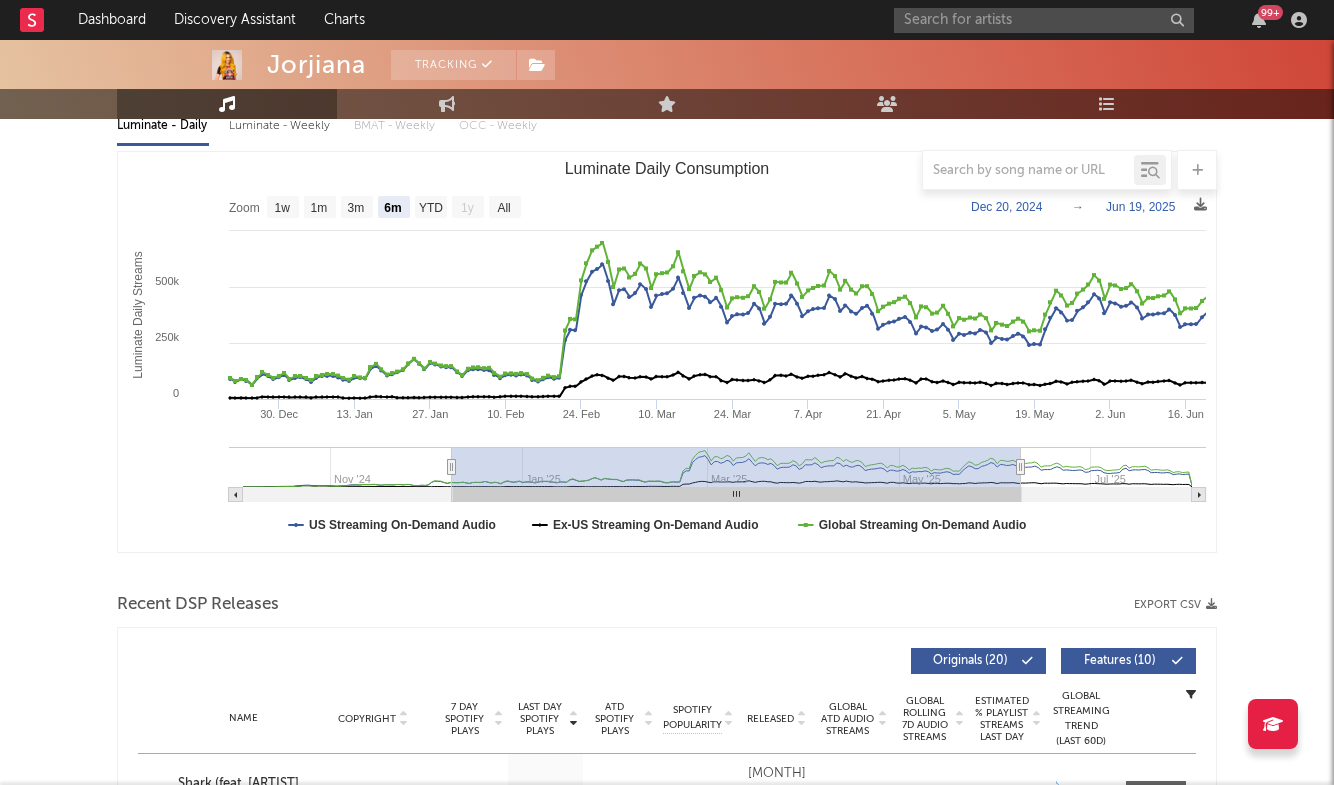 type on "[DATE]" 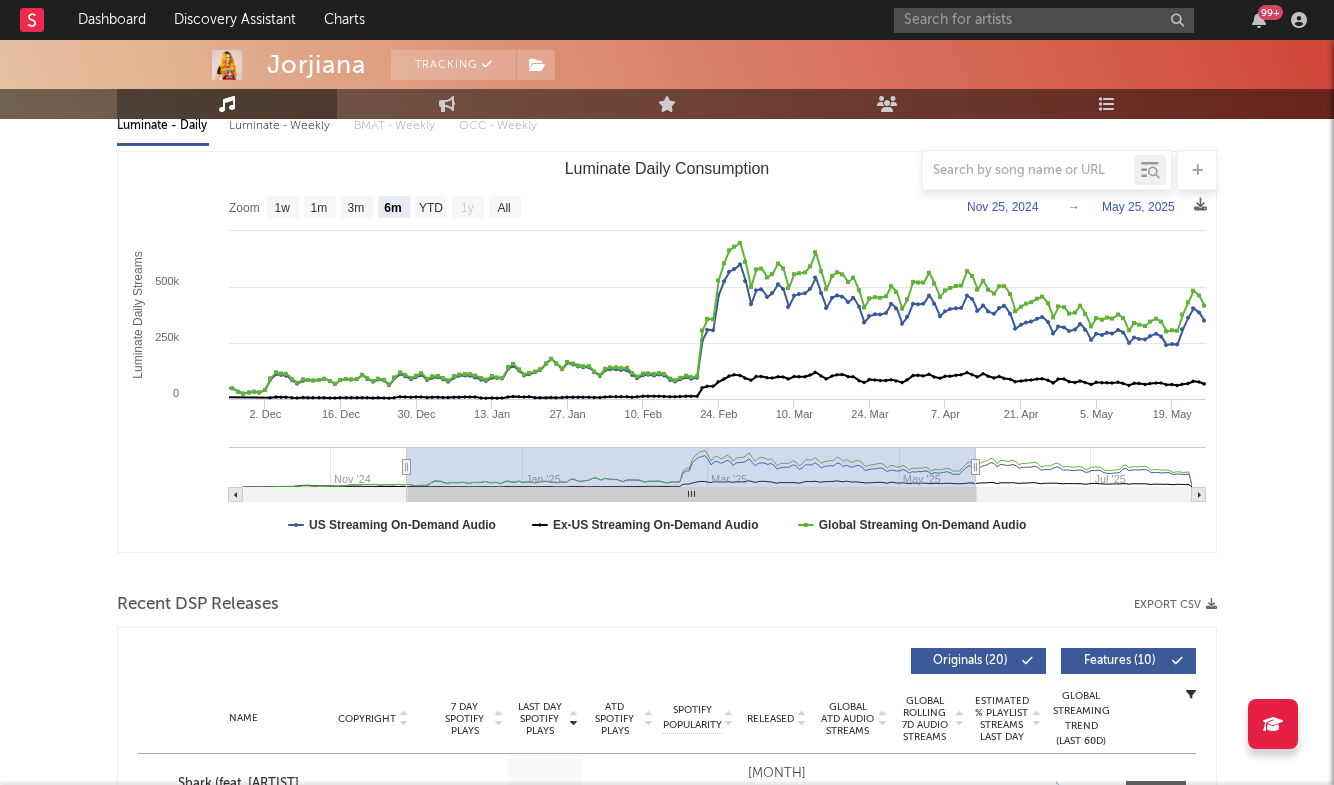 type on "2024-11-21" 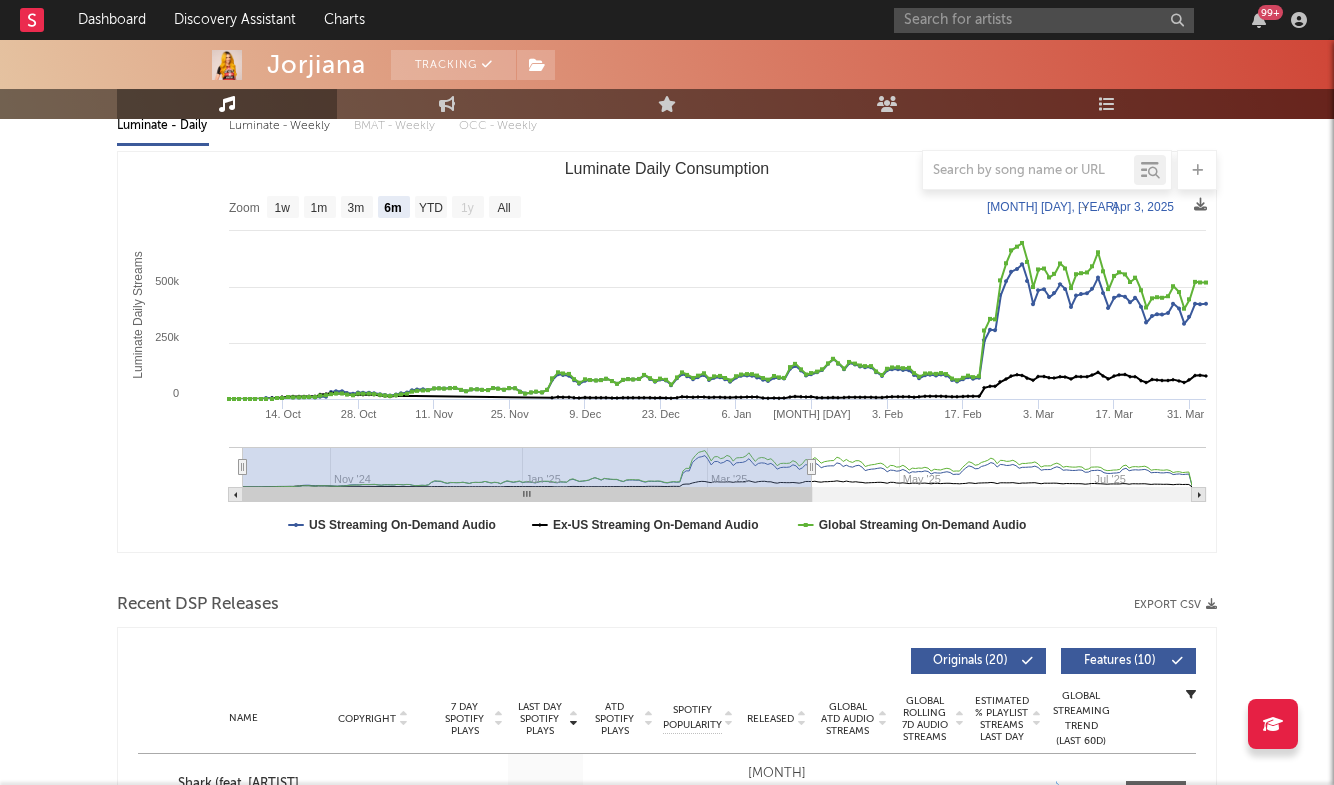 type on "[DATE]" 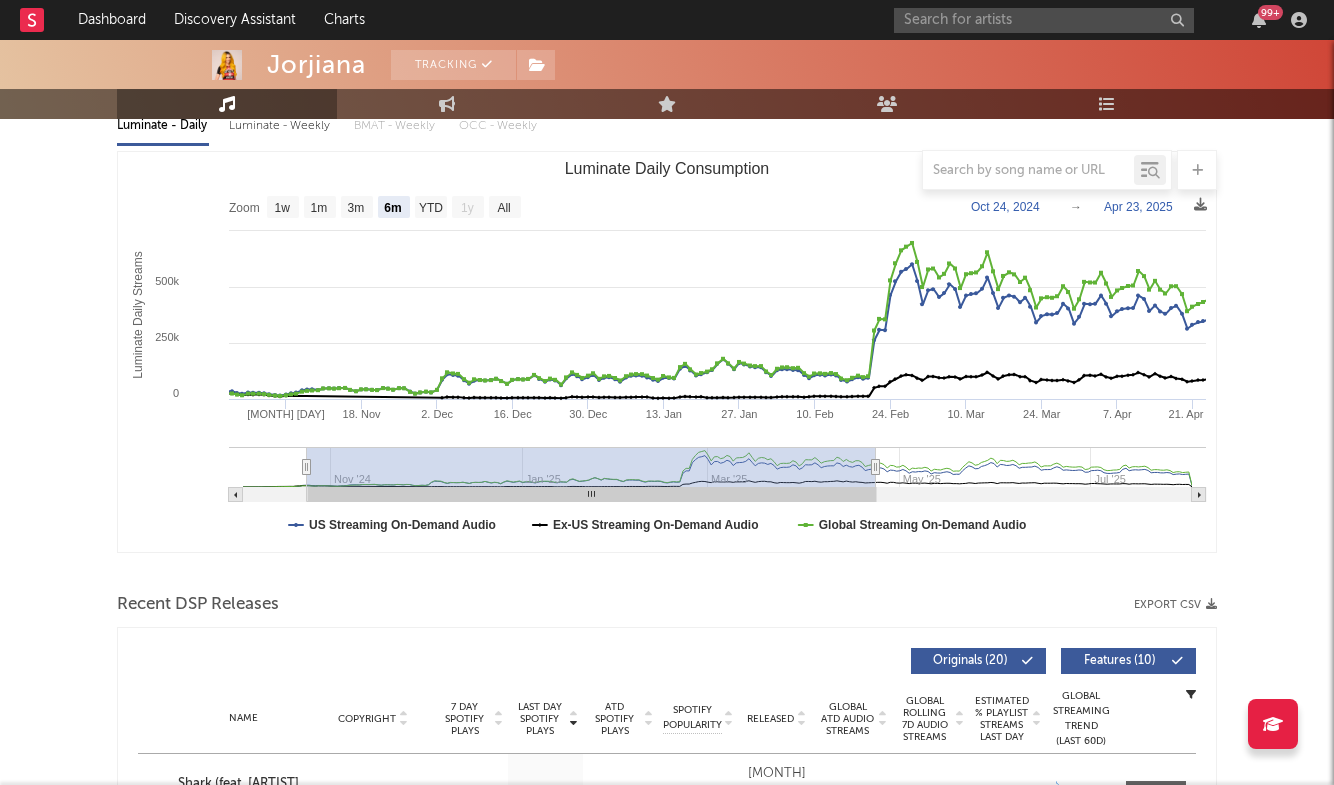 type on "2024-10-25" 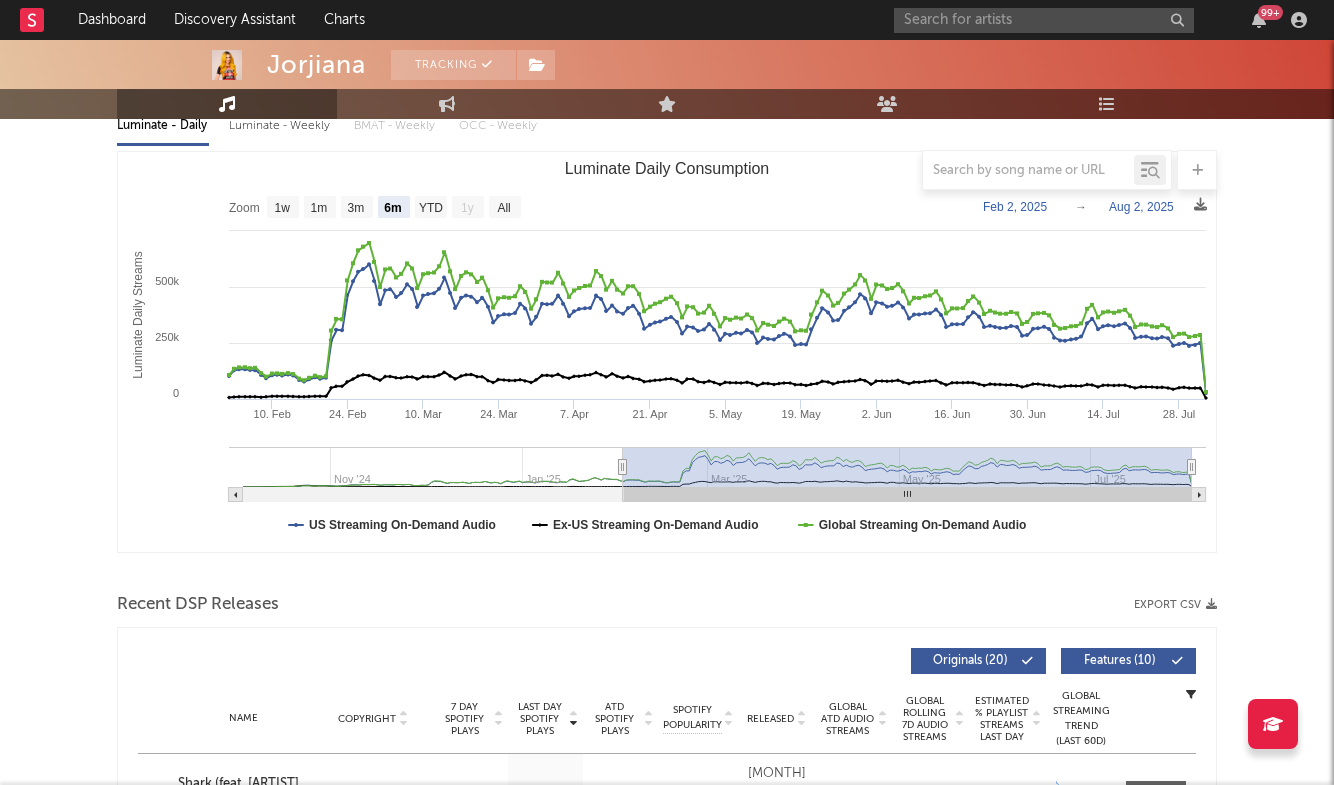 type on "2025-02-02" 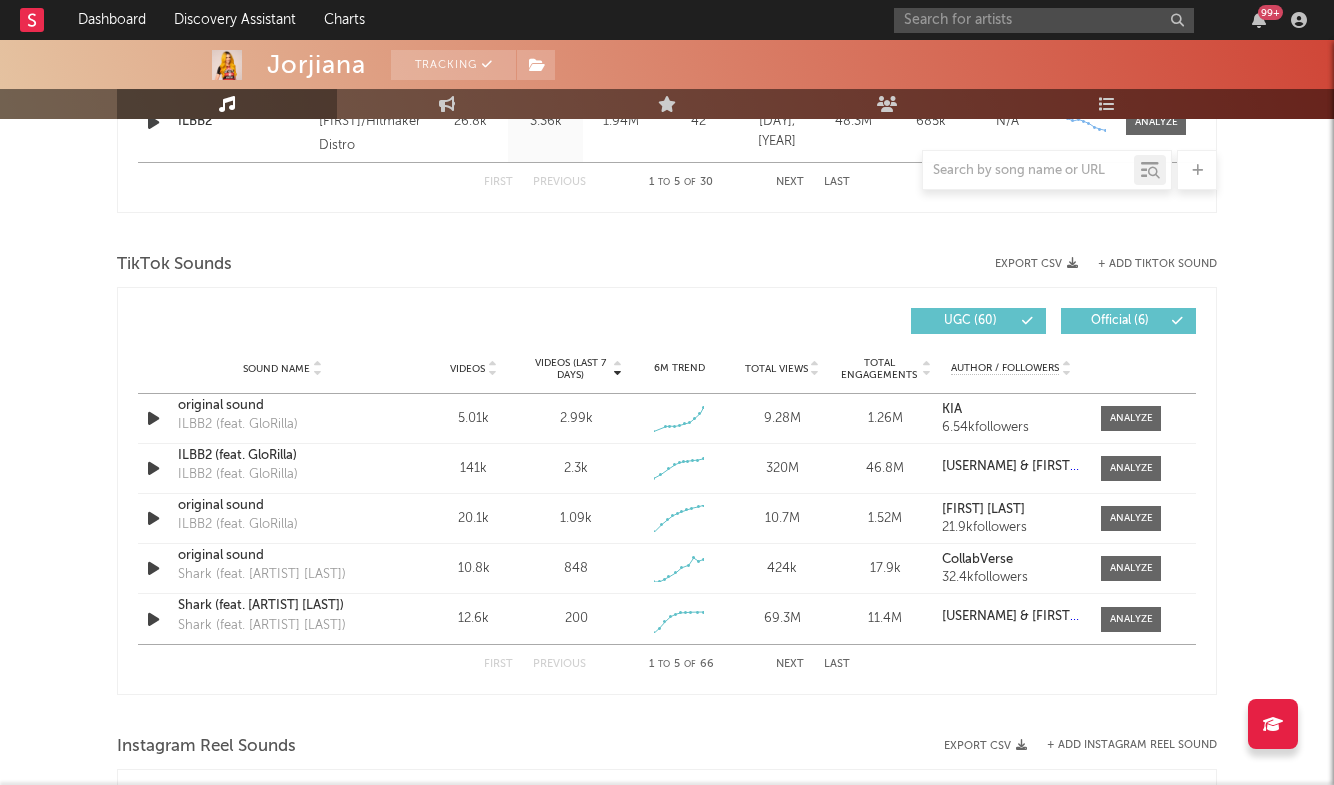 scroll, scrollTop: 1281, scrollLeft: 0, axis: vertical 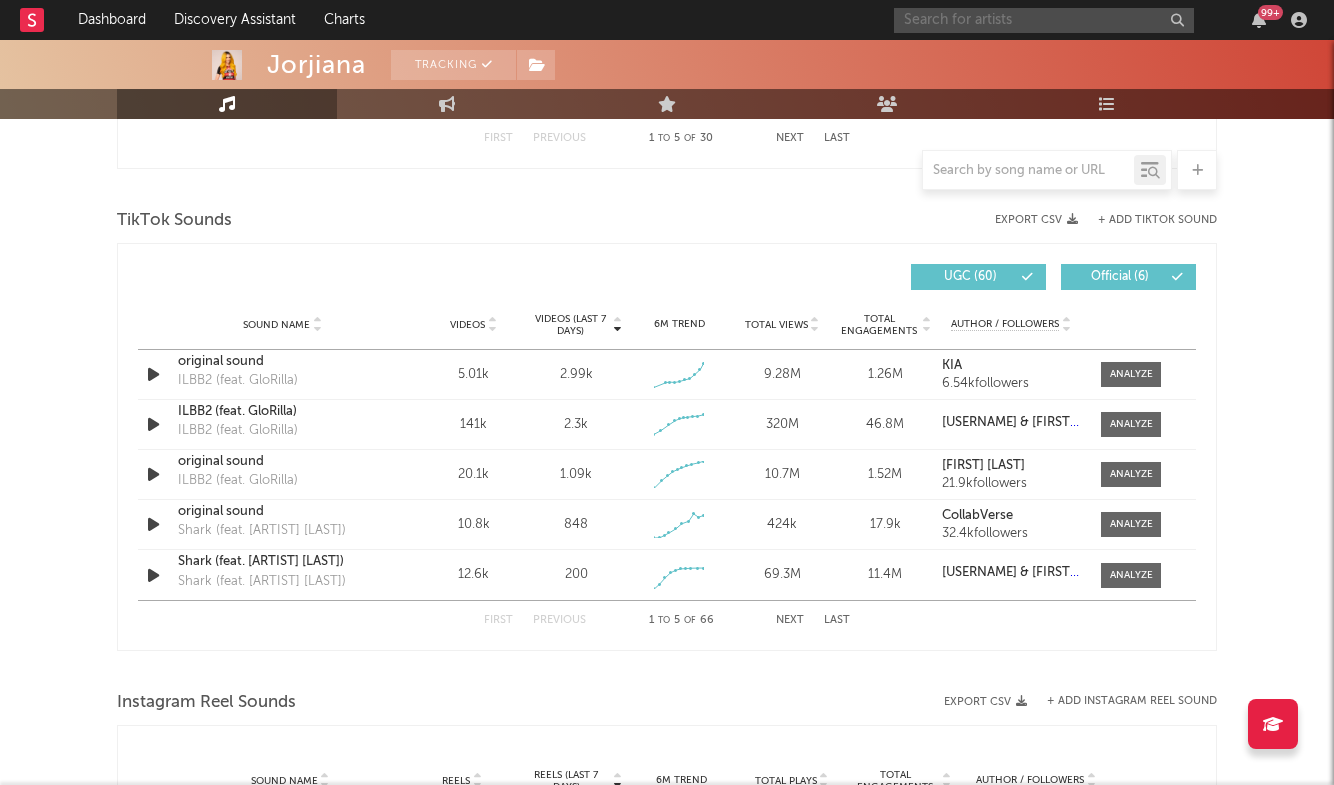 click at bounding box center (1044, 20) 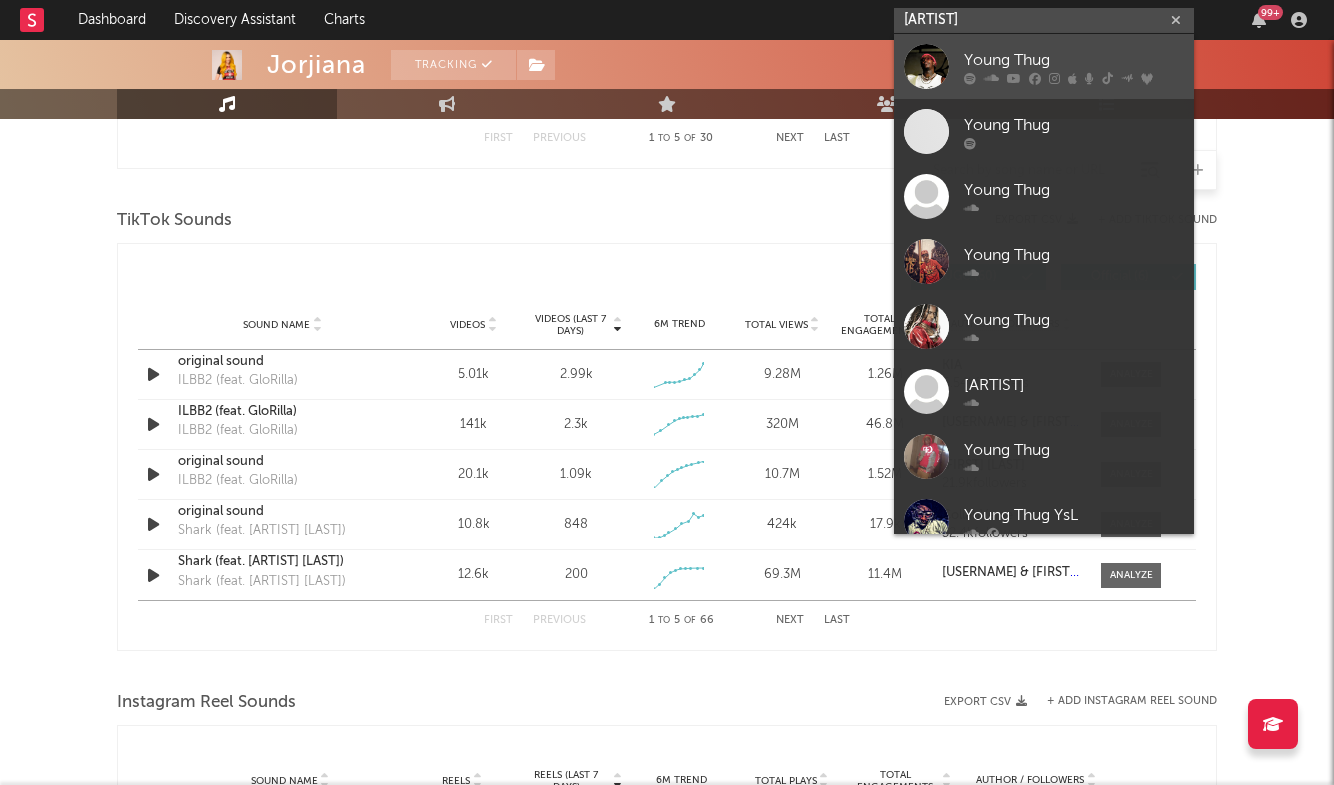 type on "[ARTIST]" 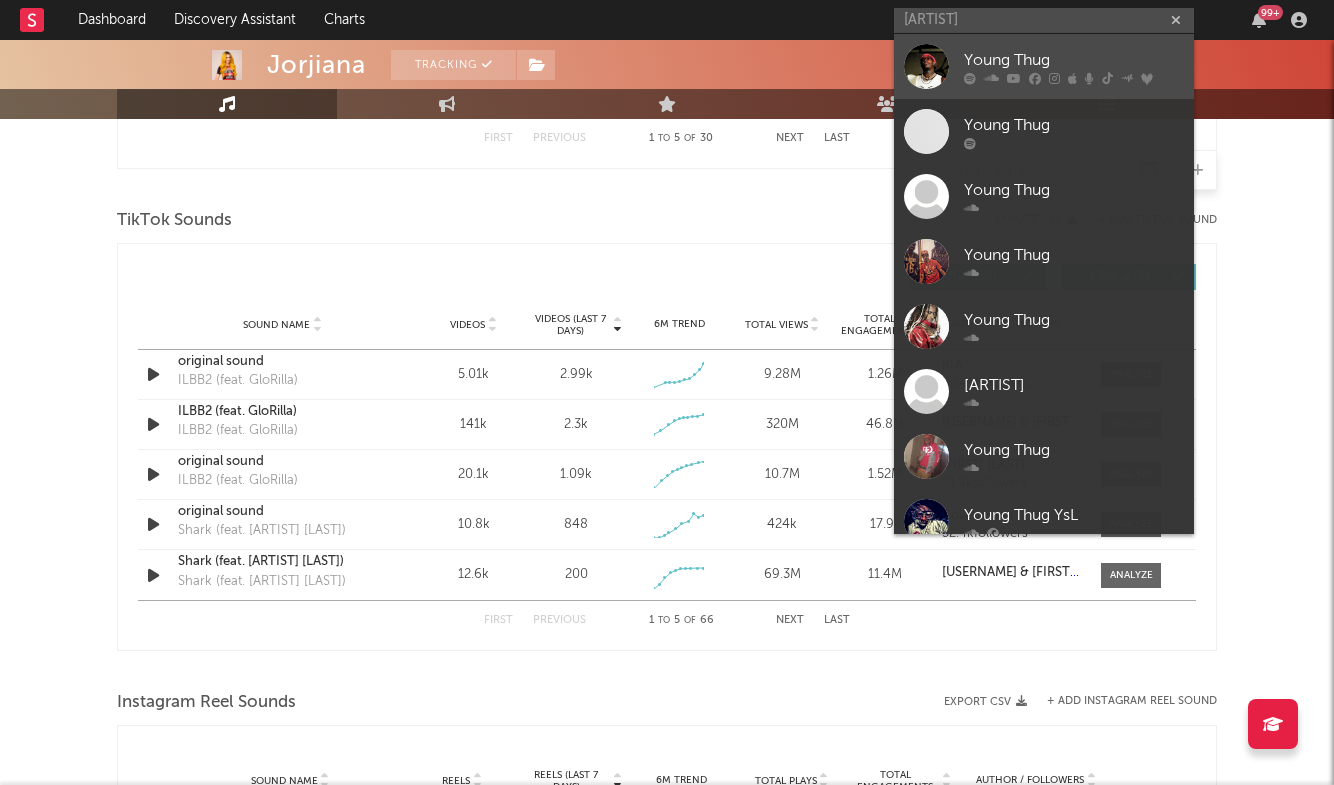 click on "Young Thug" at bounding box center (1074, 60) 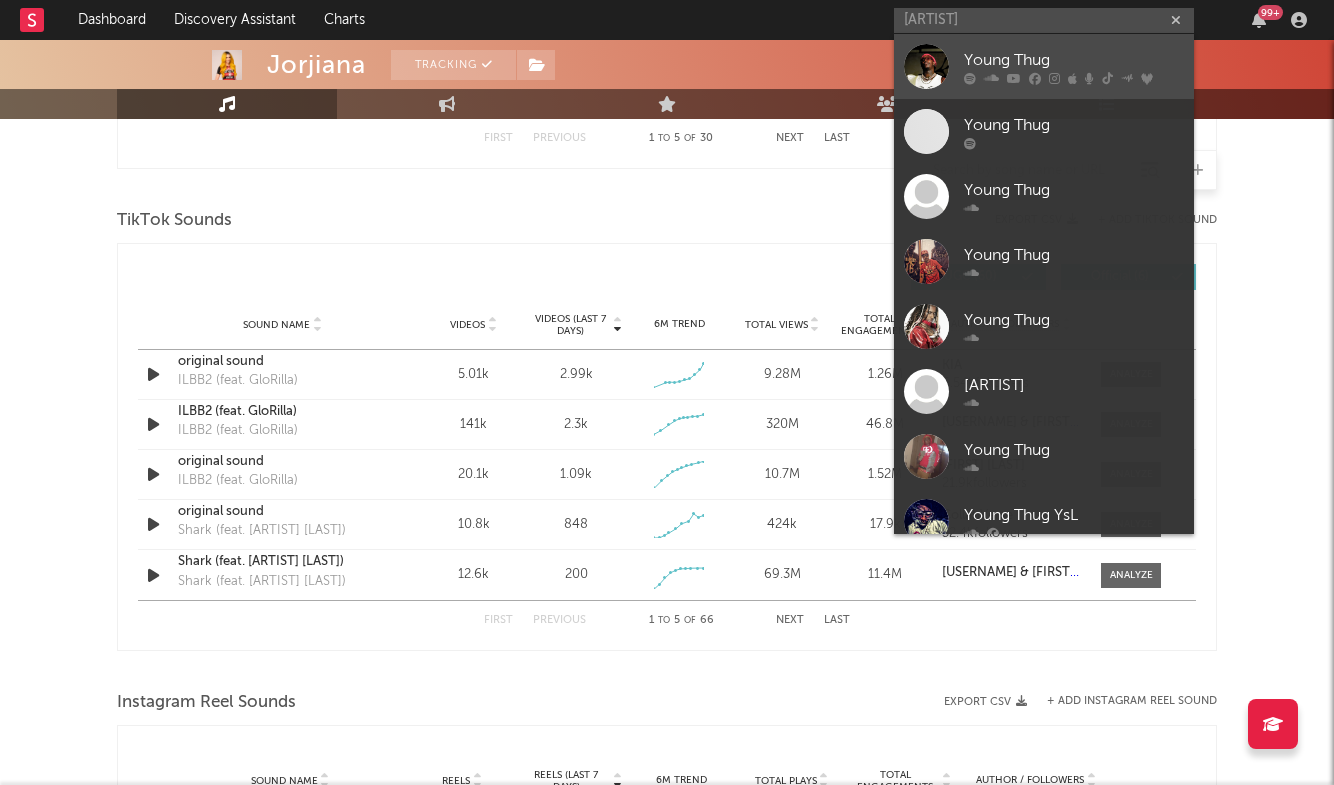 type 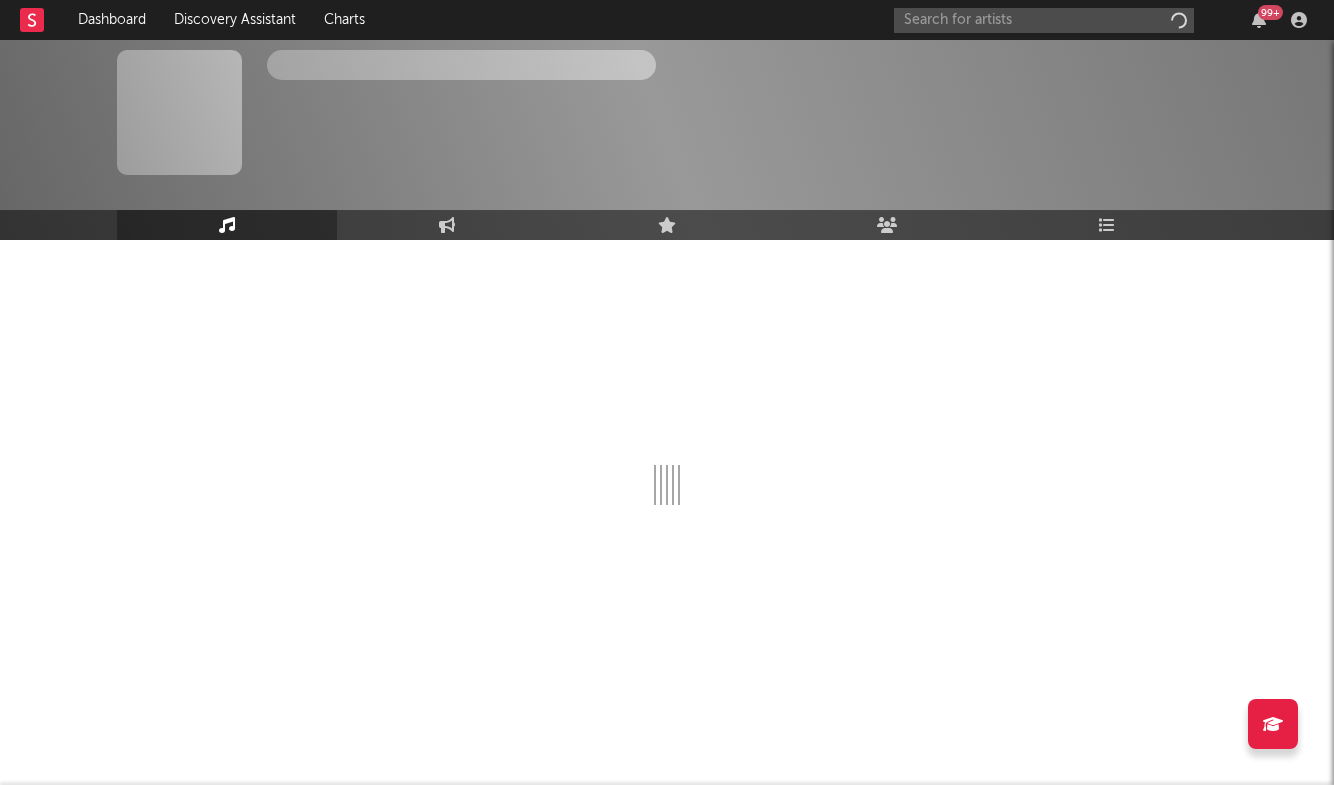 scroll, scrollTop: 0, scrollLeft: 0, axis: both 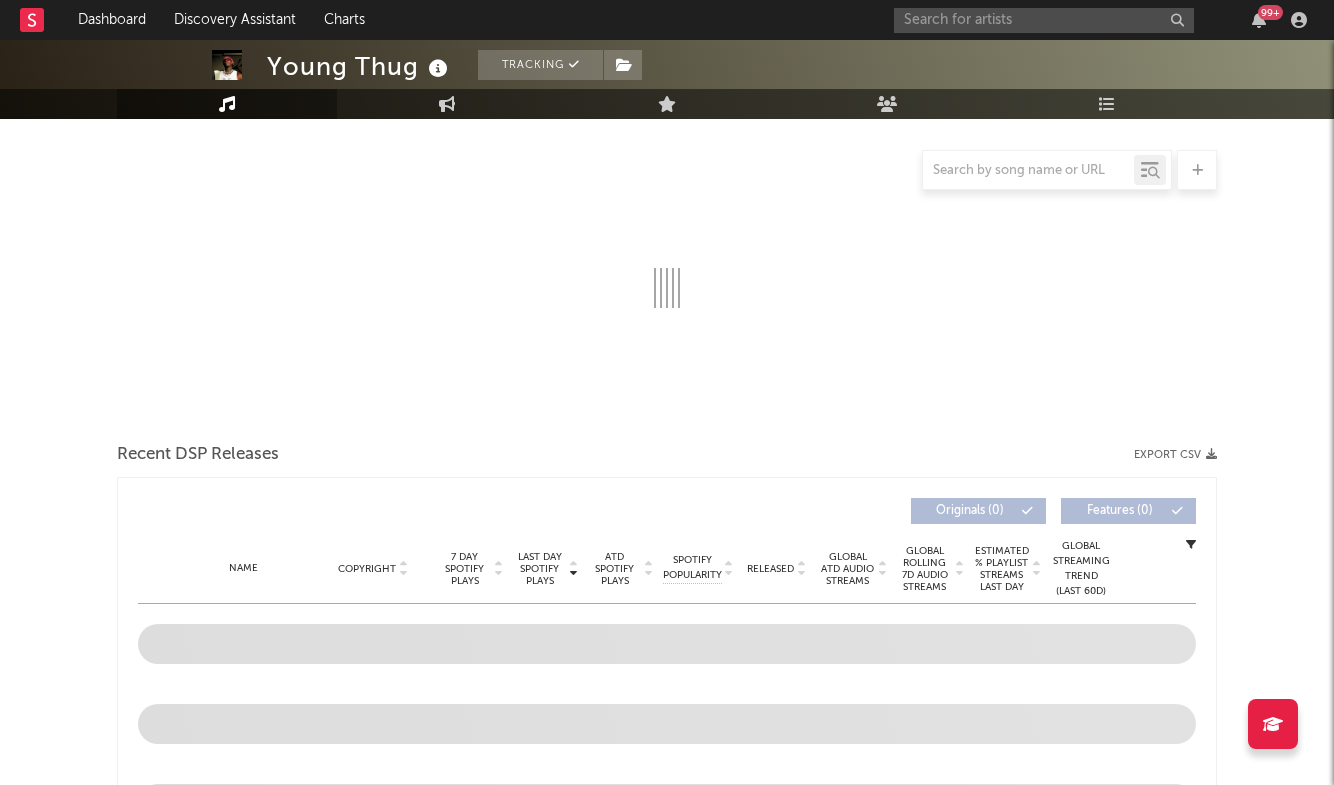 select on "6m" 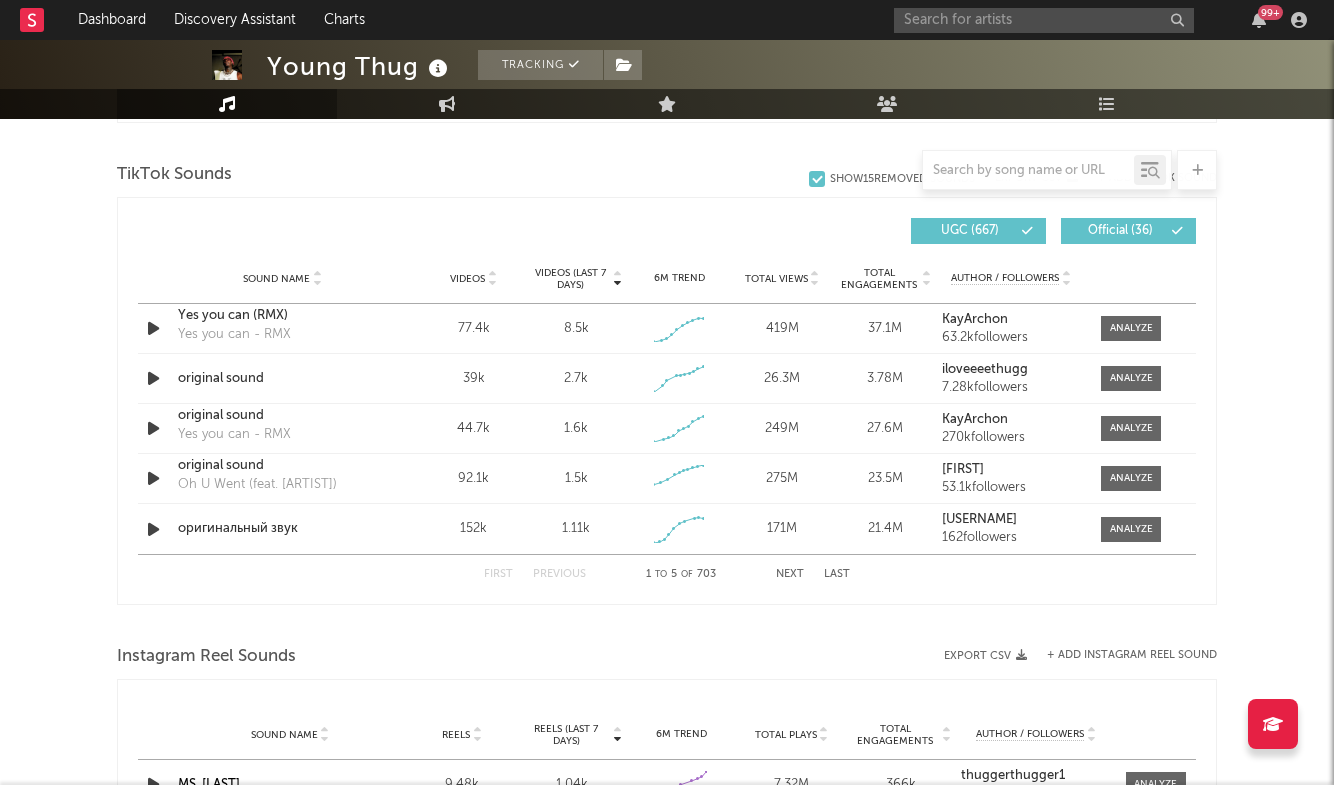 scroll, scrollTop: 1323, scrollLeft: 0, axis: vertical 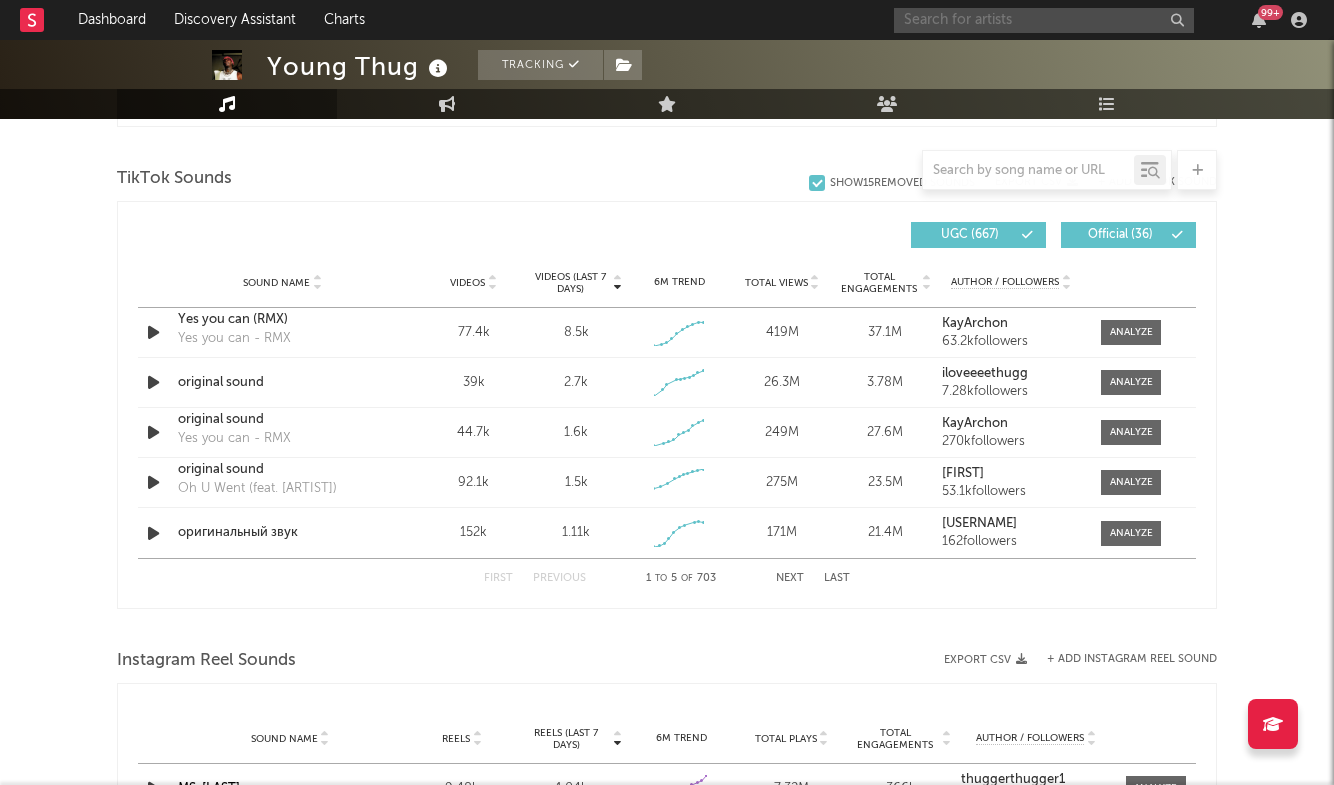 click at bounding box center (1044, 20) 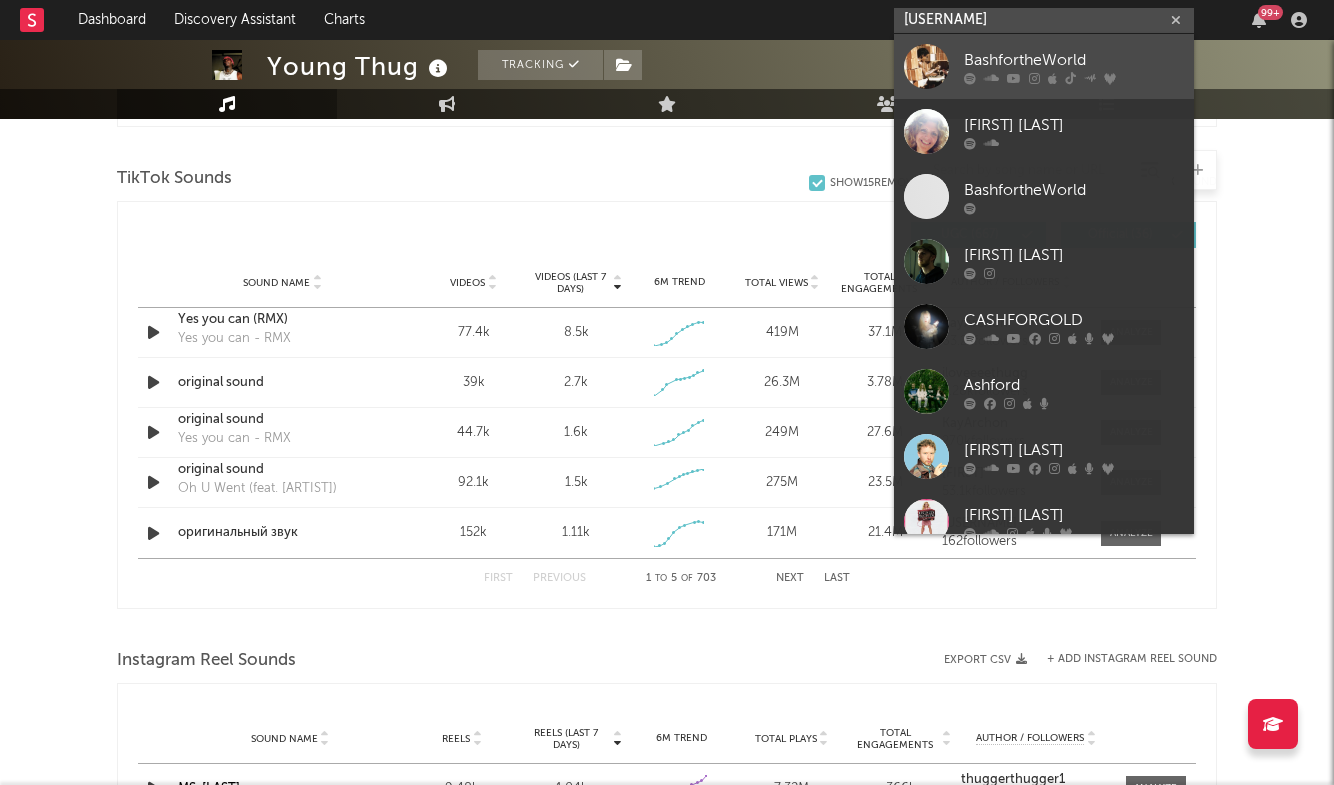type on "[USERNAME]" 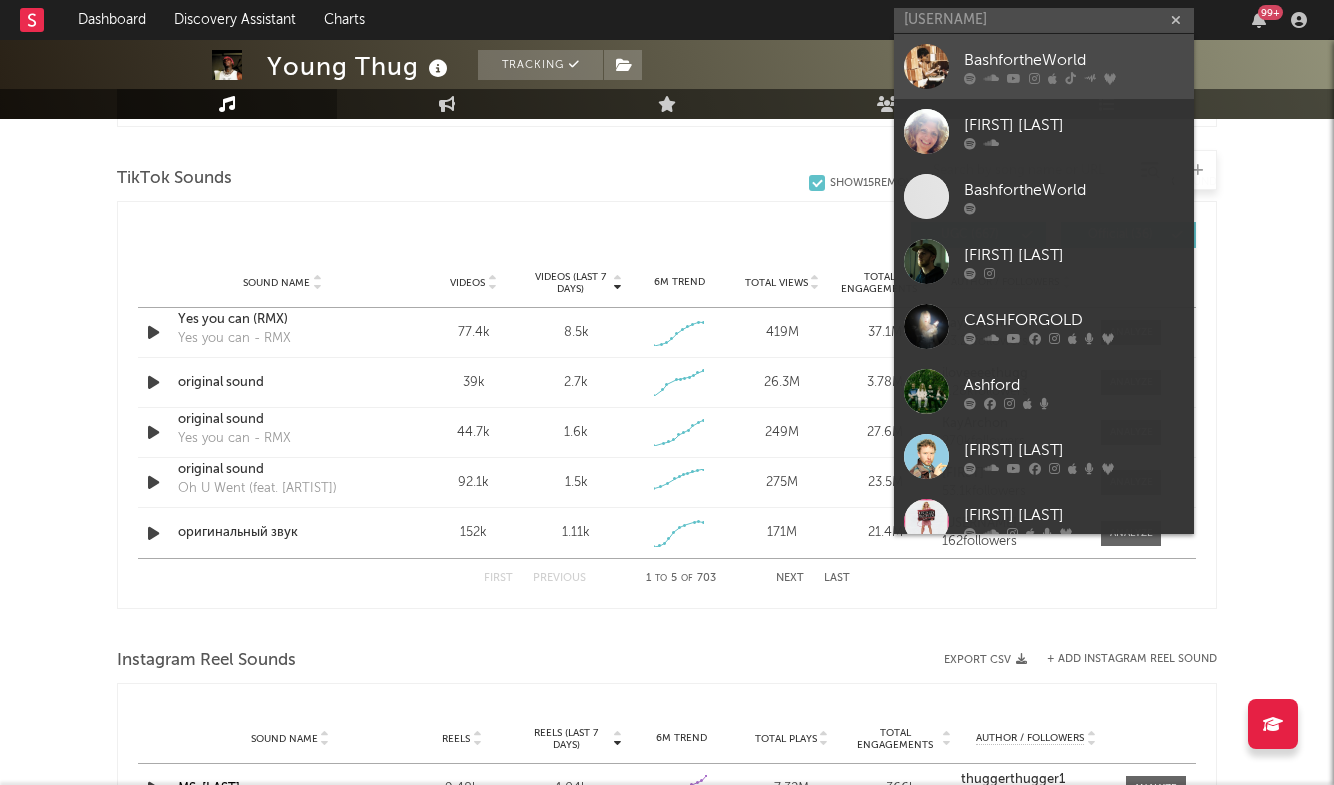 click on "BashfortheWorld" at bounding box center (1074, 60) 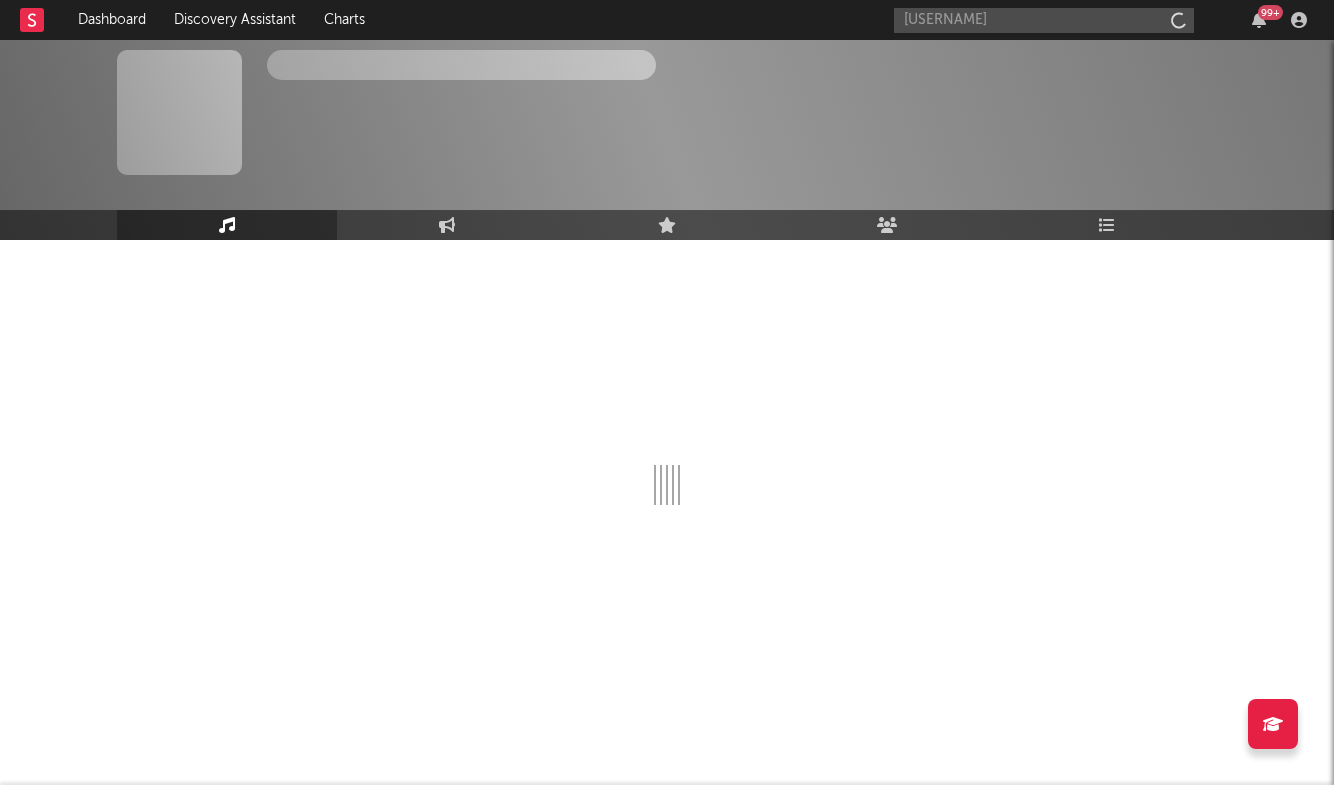 type 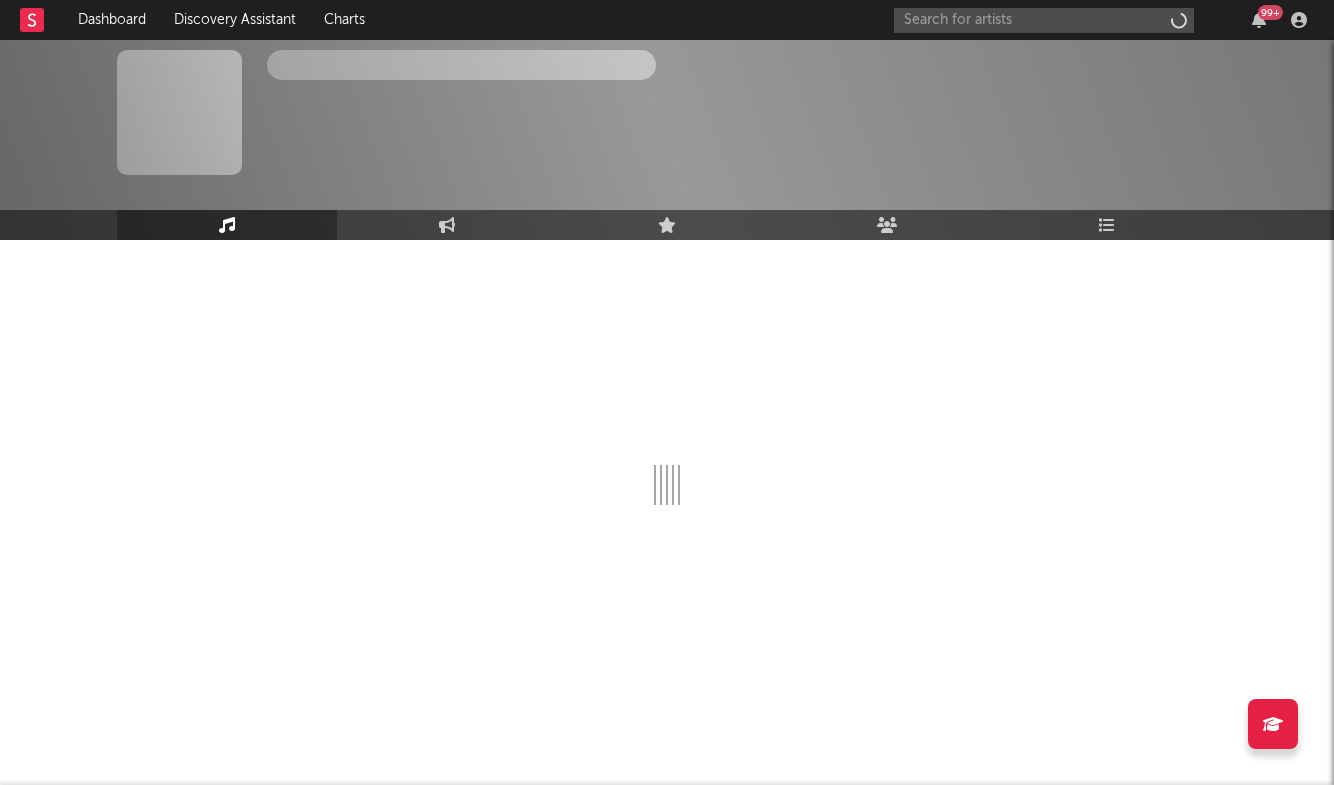 scroll, scrollTop: 0, scrollLeft: 0, axis: both 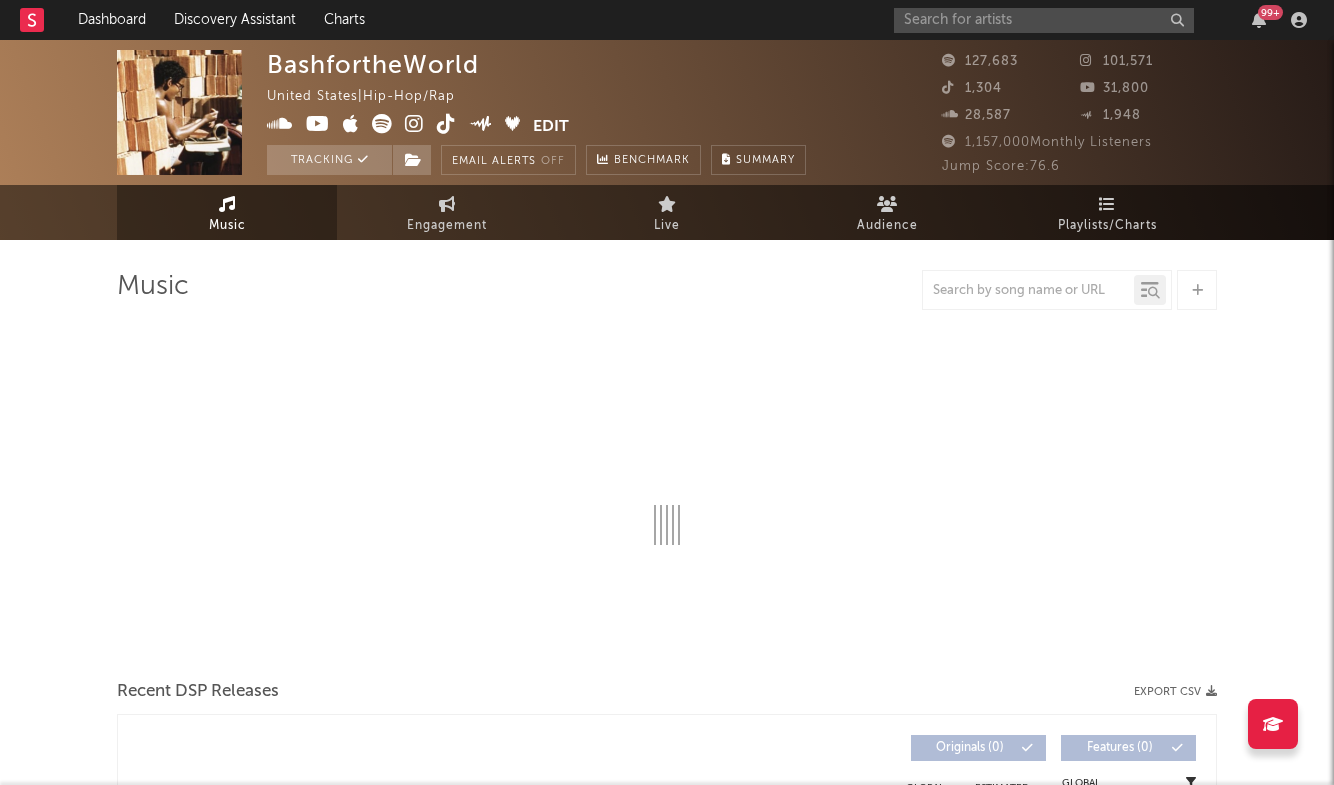 select on "6m" 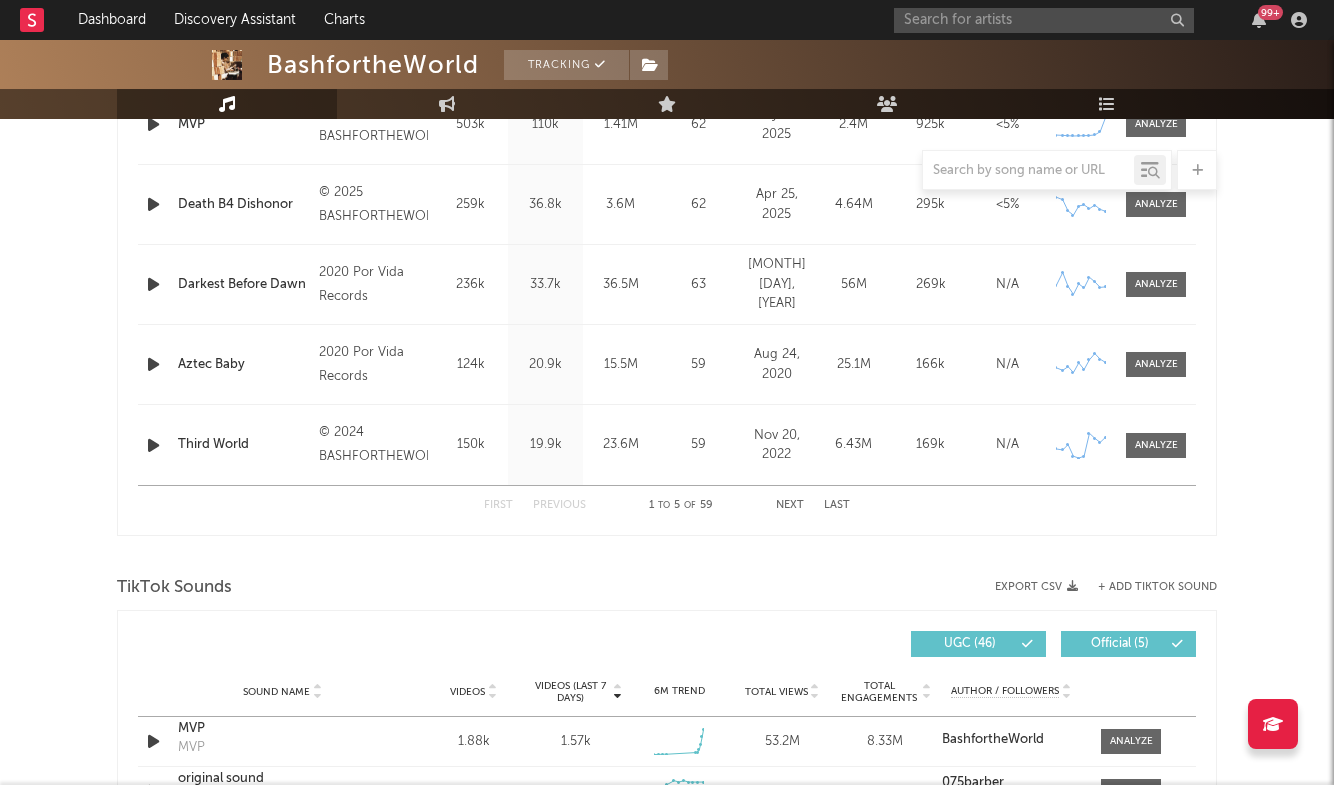 scroll, scrollTop: 1072, scrollLeft: 0, axis: vertical 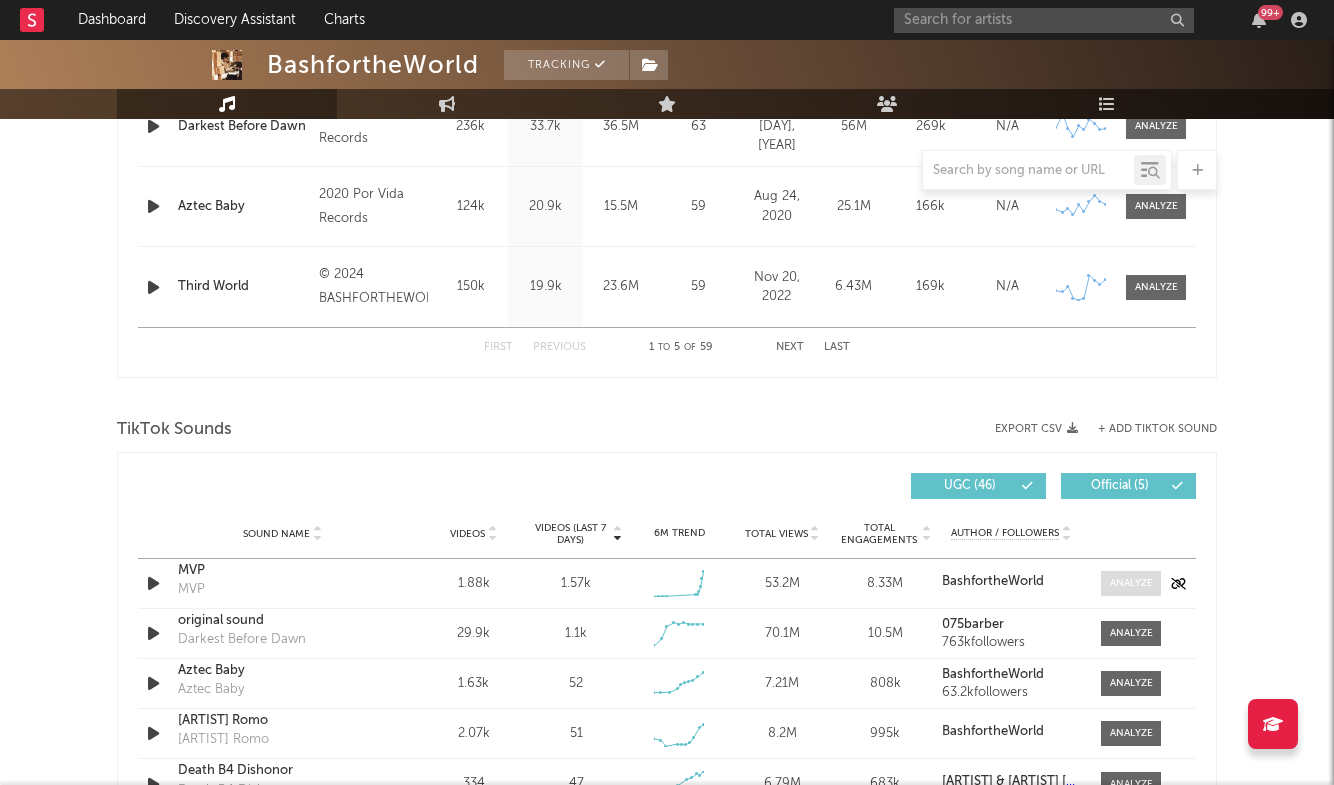 click at bounding box center [1131, 583] 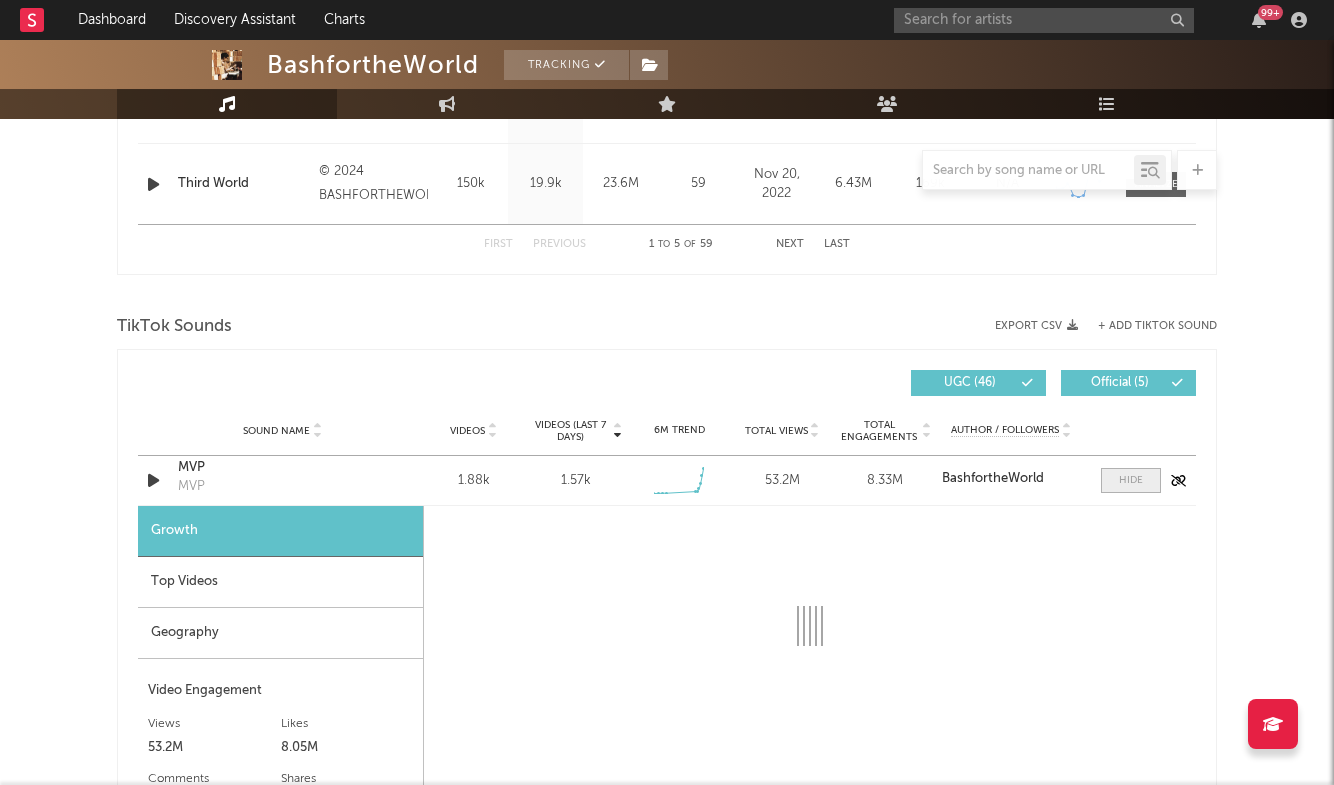 scroll, scrollTop: 1310, scrollLeft: 0, axis: vertical 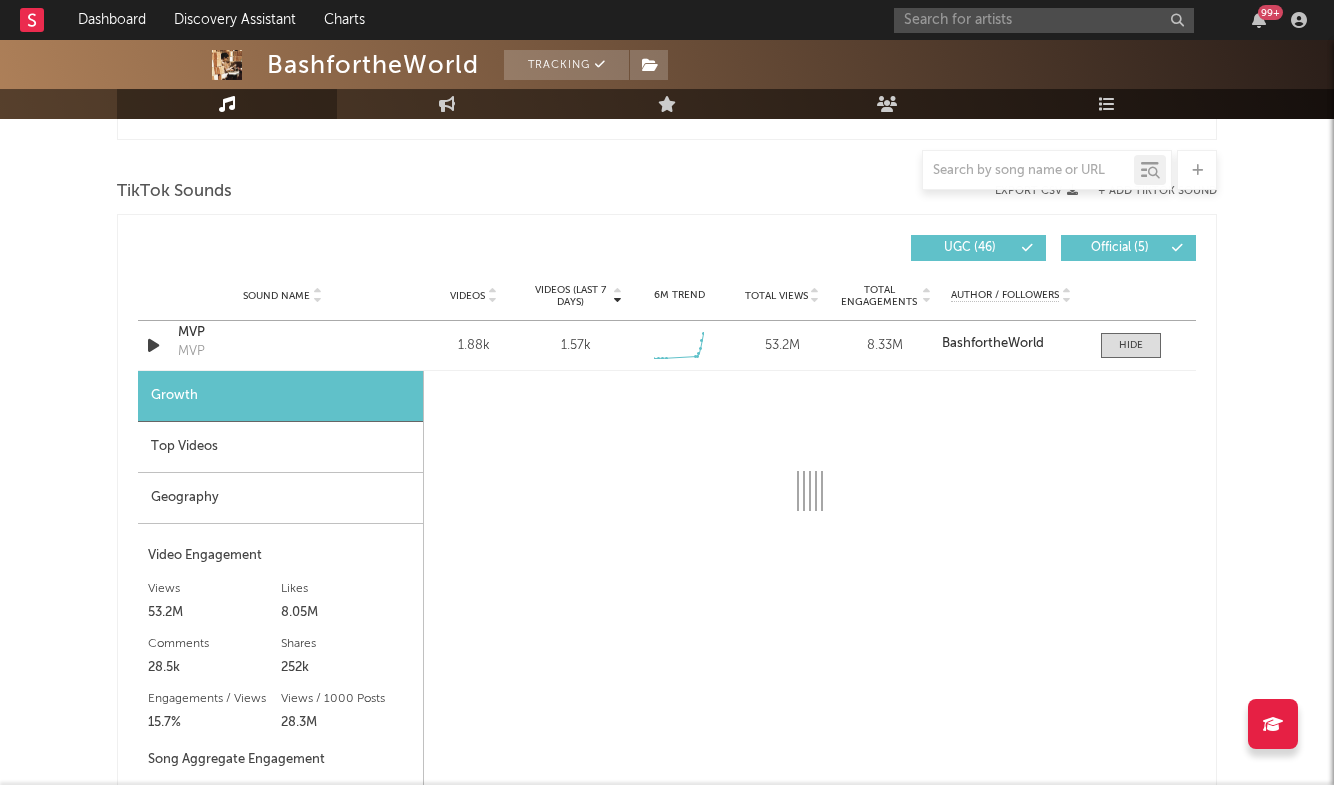 click on "Top Videos" at bounding box center (280, 447) 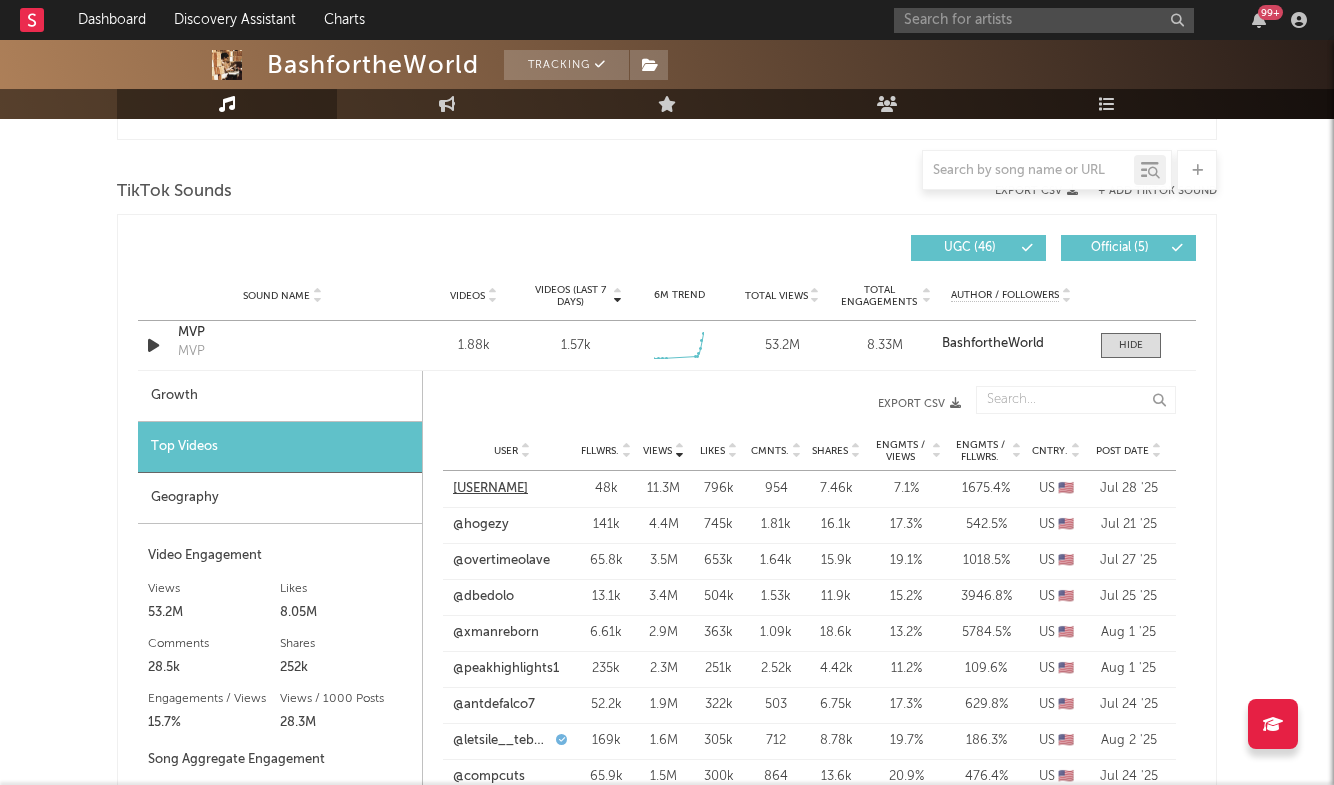 click on "[USERNAME]" at bounding box center (490, 489) 